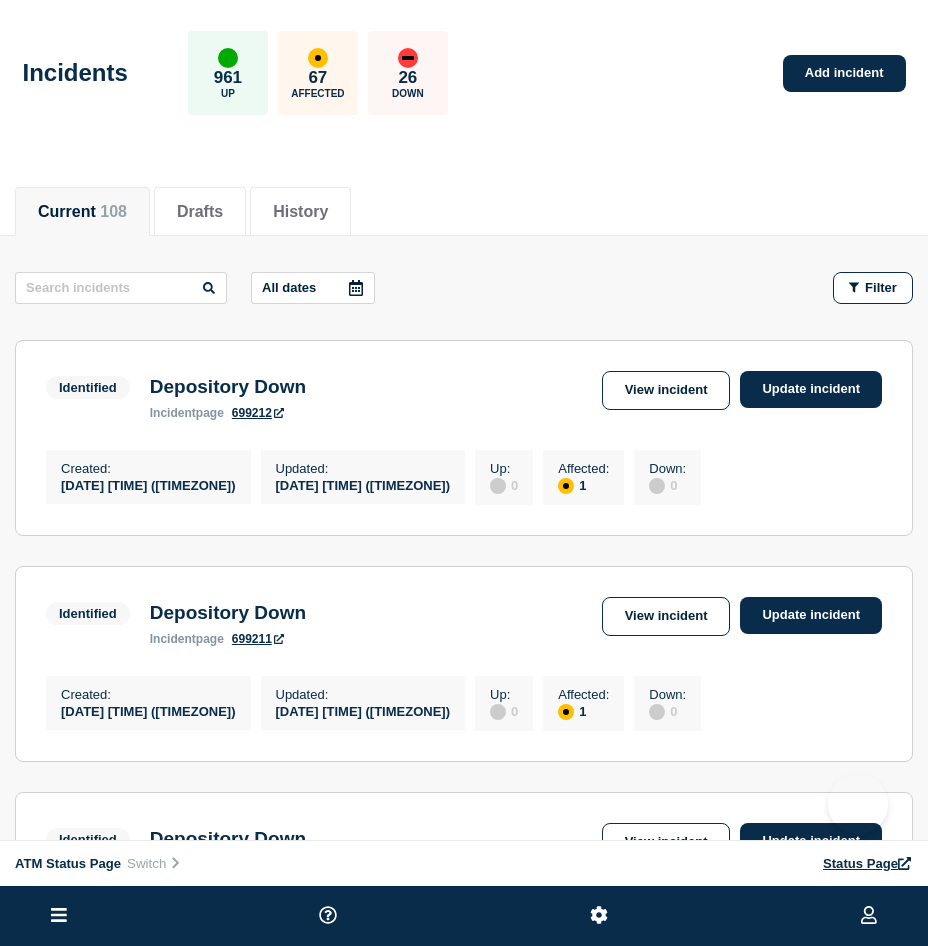 scroll, scrollTop: 0, scrollLeft: 0, axis: both 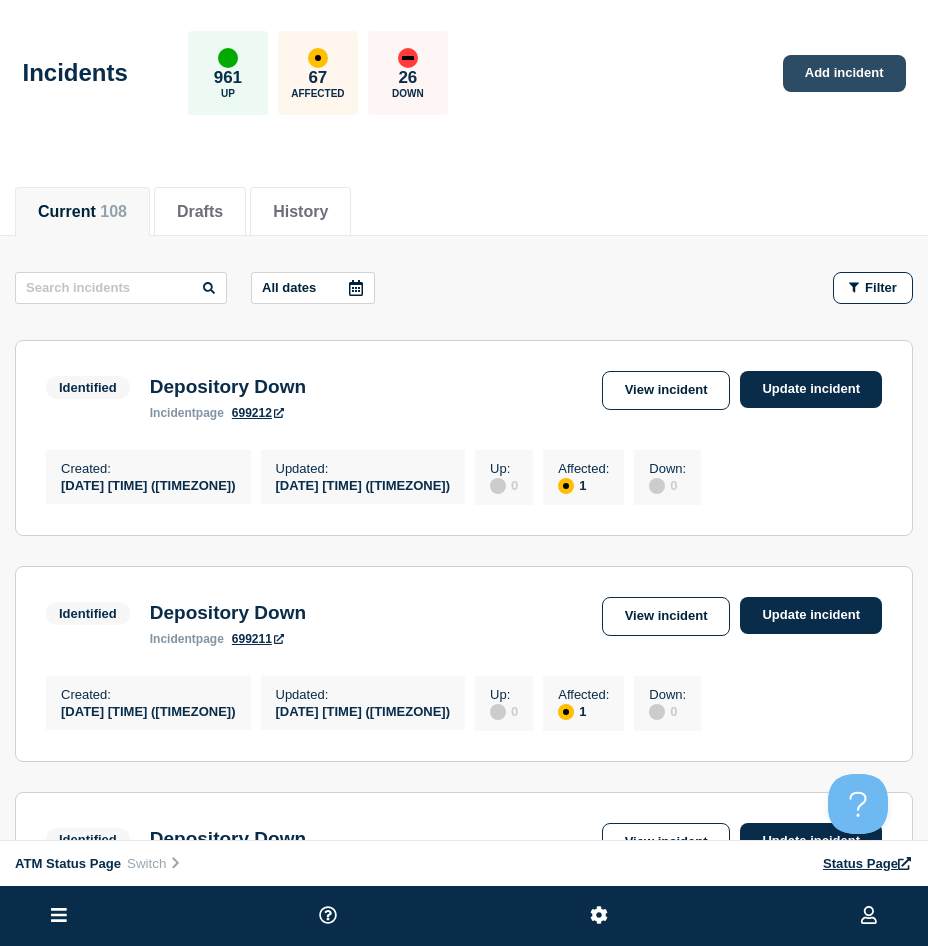click on "Add incident" 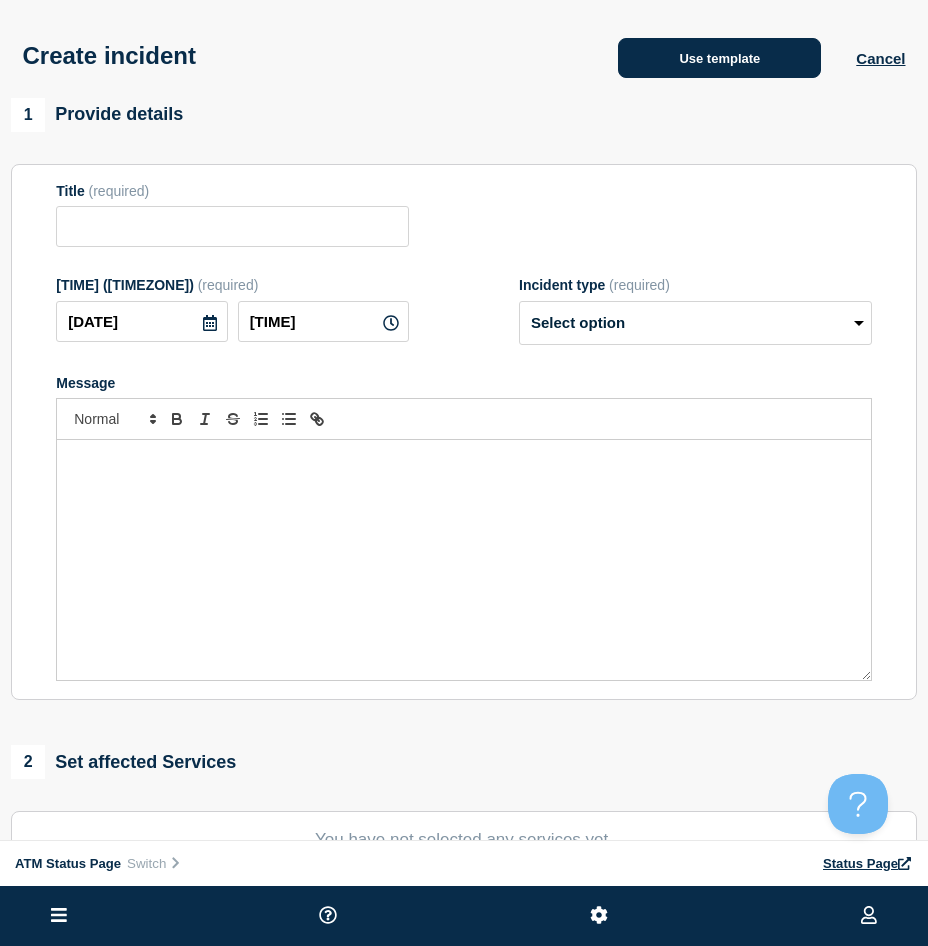 click on "Use template" at bounding box center (719, 58) 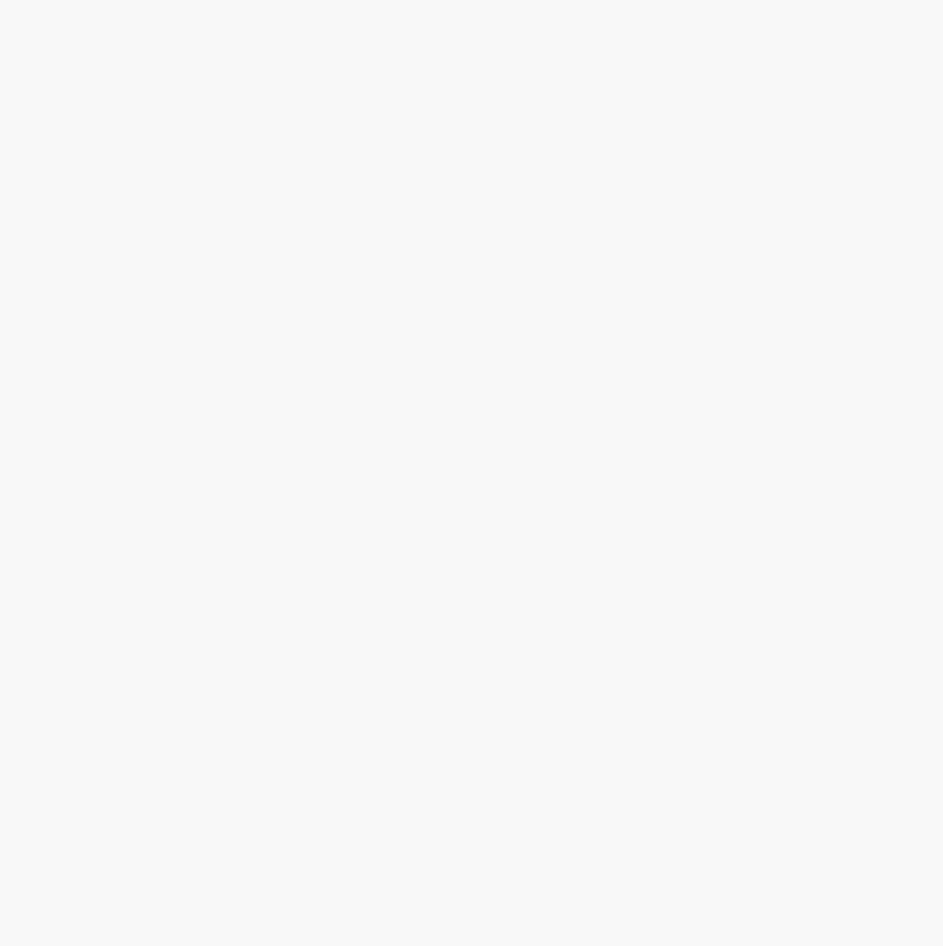scroll, scrollTop: 0, scrollLeft: 0, axis: both 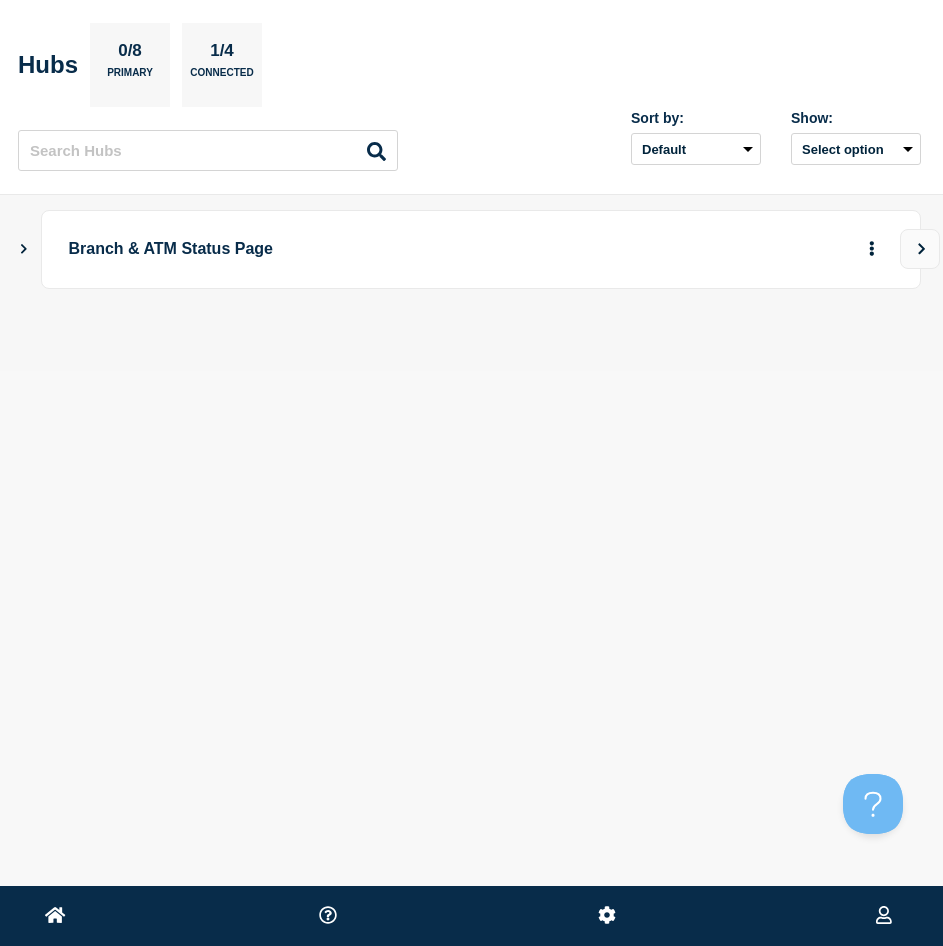 click 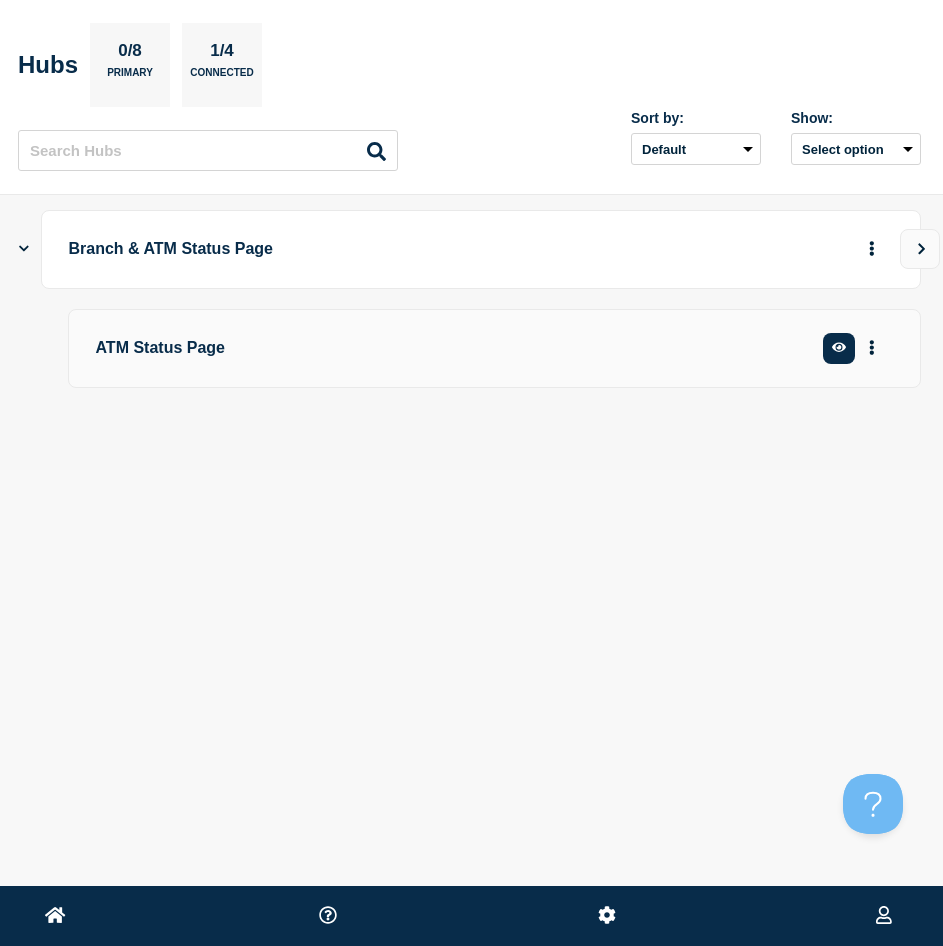 click on "ATM Status Page Create incident See overview" at bounding box center [494, 348] 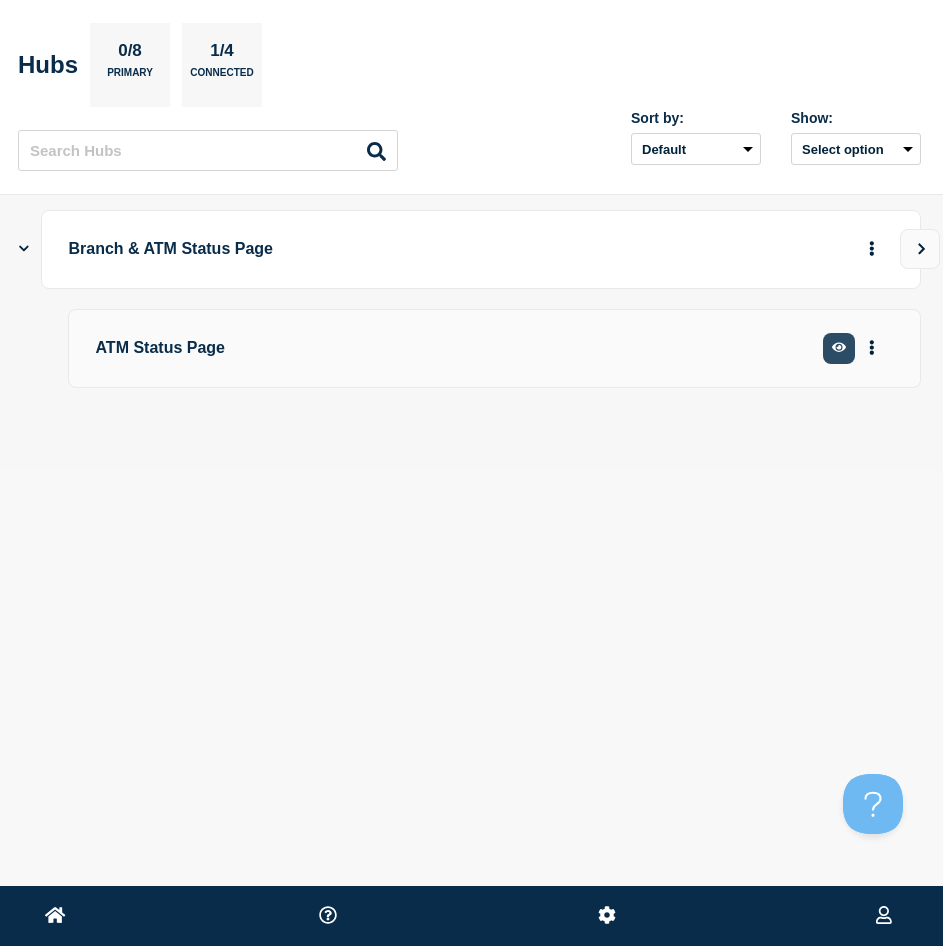 click at bounding box center (839, 348) 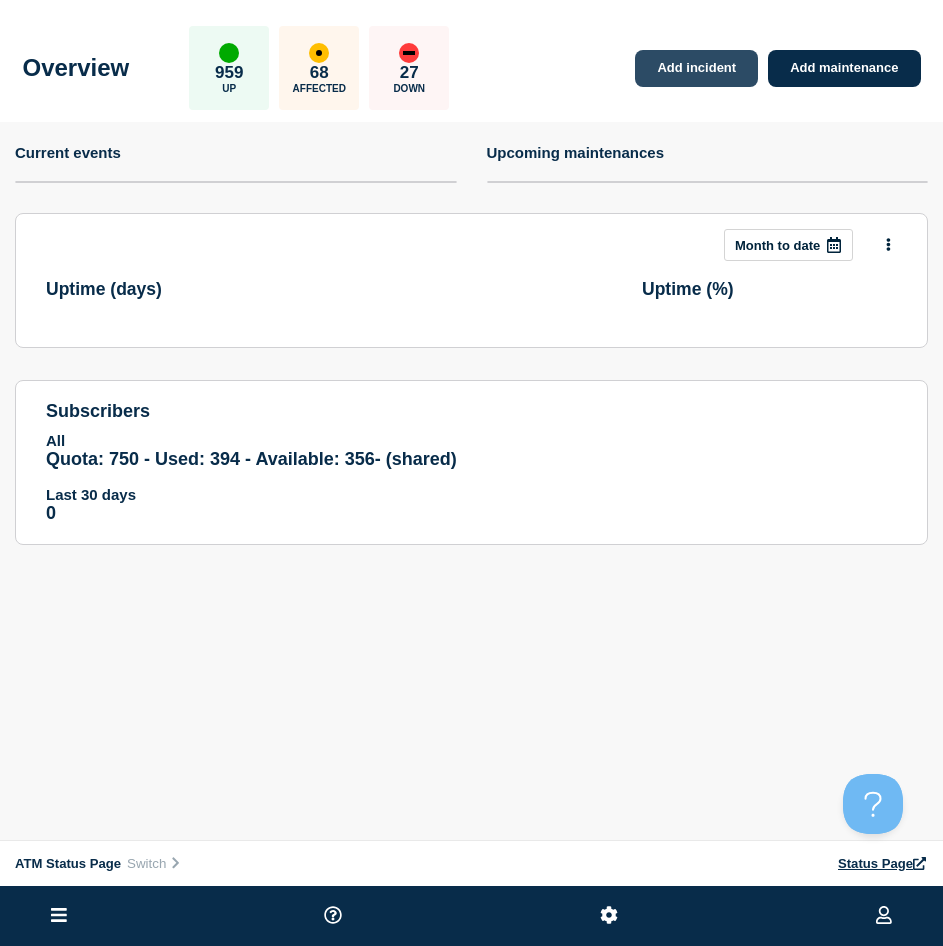 click on "Add incident" at bounding box center [696, 68] 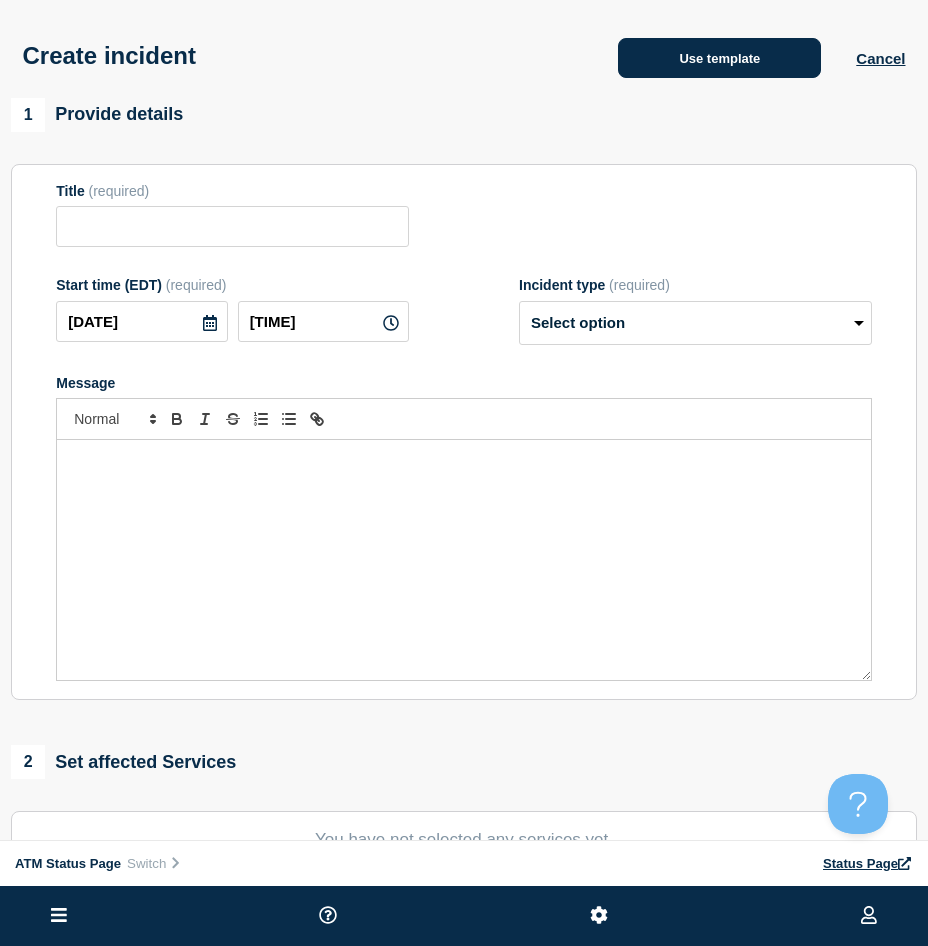 click on "Use template" at bounding box center [719, 58] 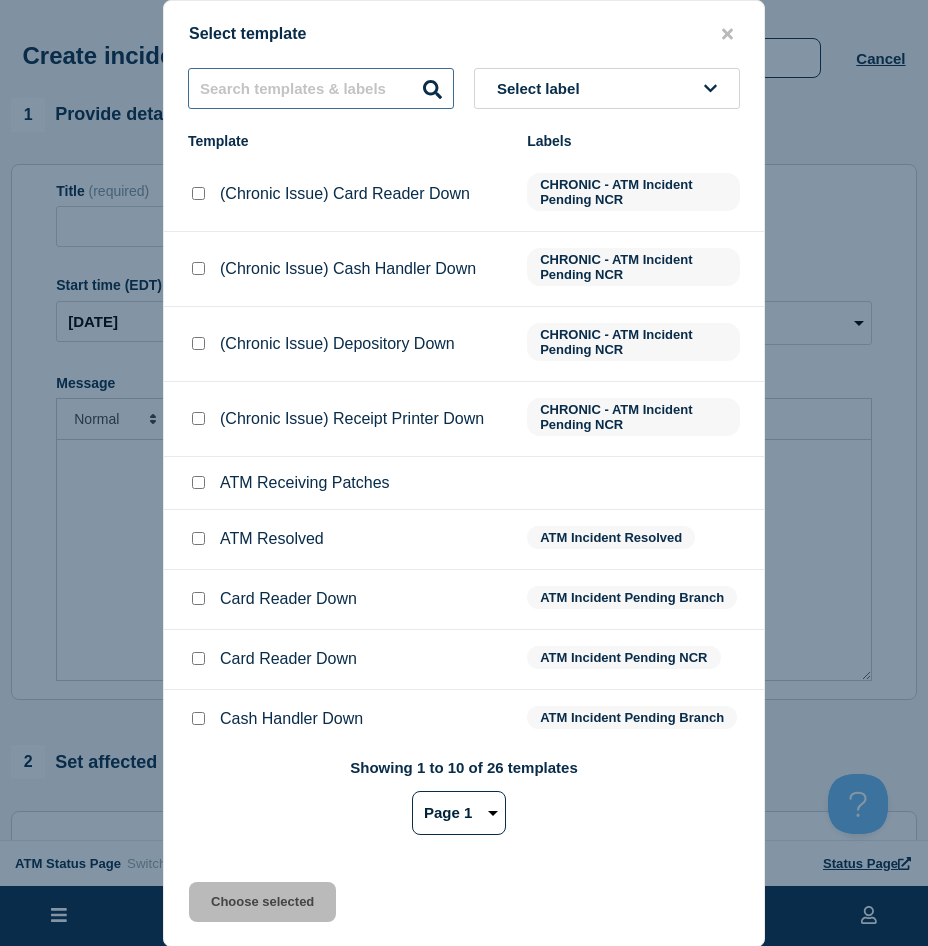 click at bounding box center (321, 88) 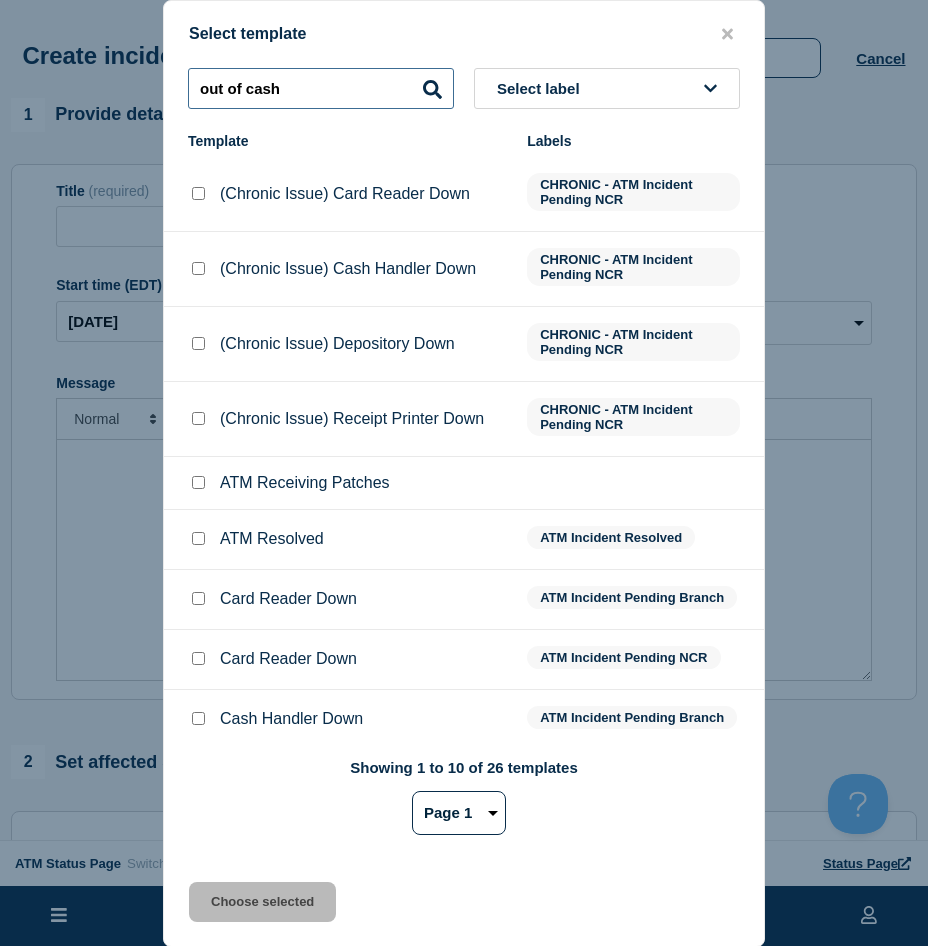 type on "out of cash" 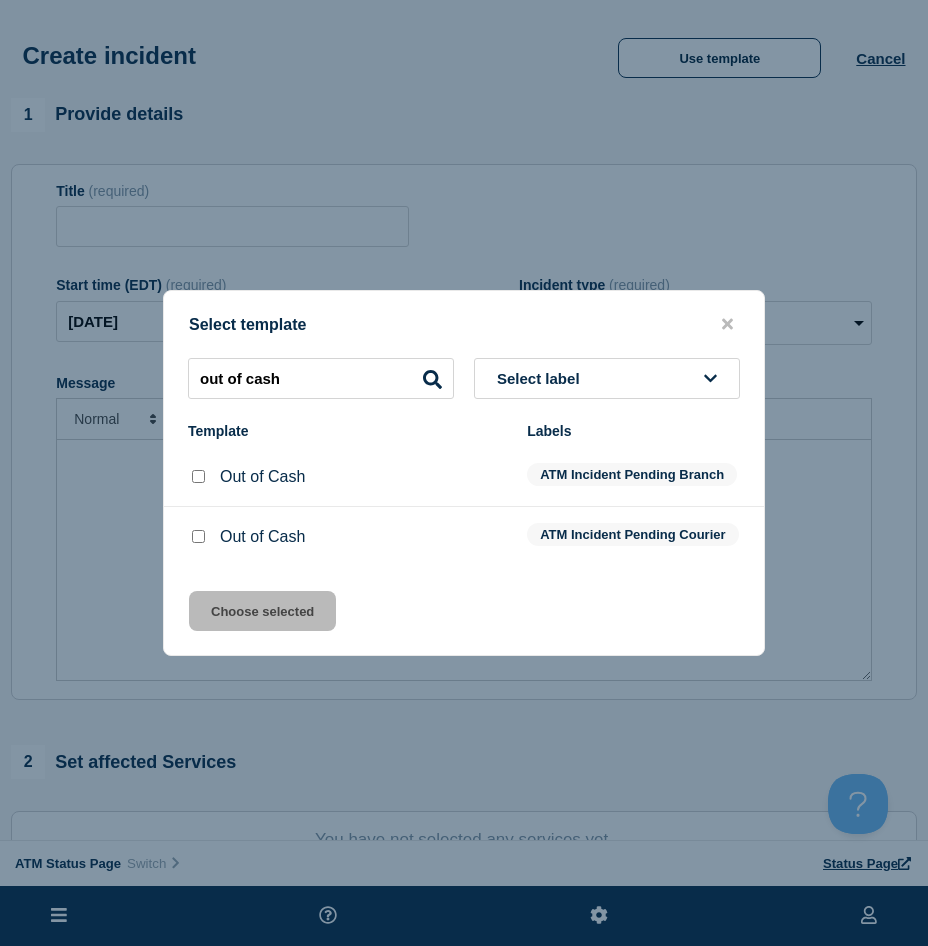 click at bounding box center [198, 536] 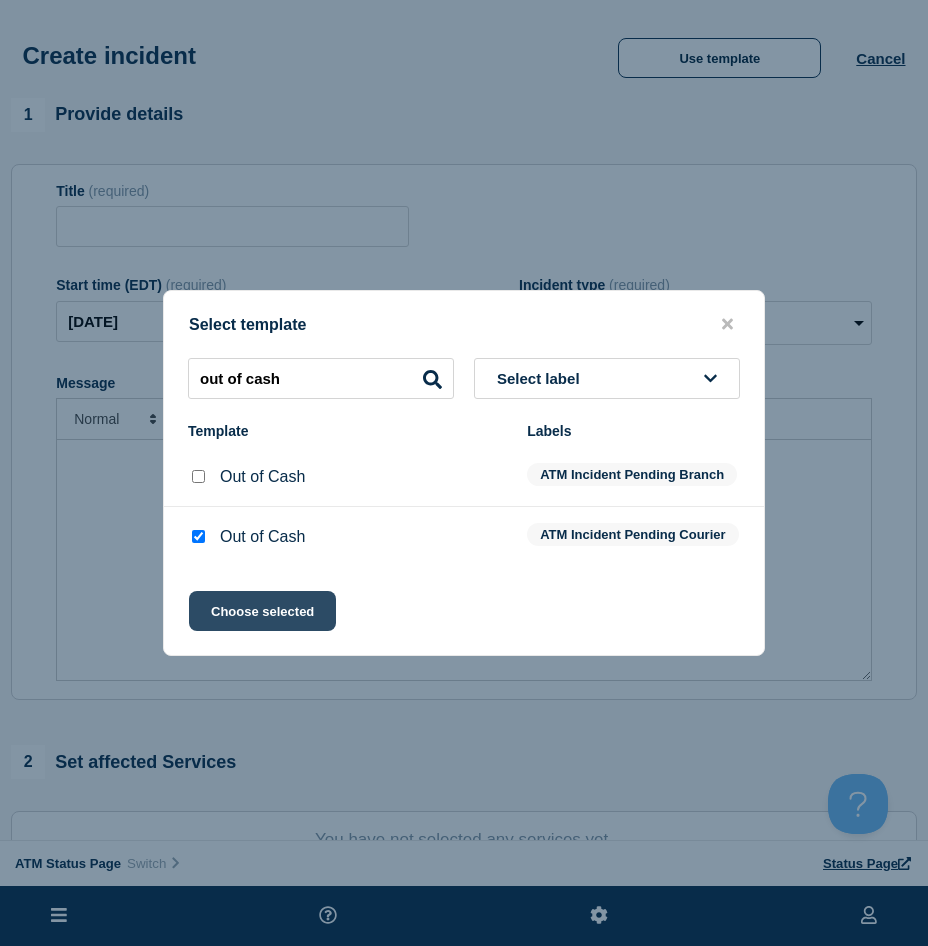 click on "Choose selected" 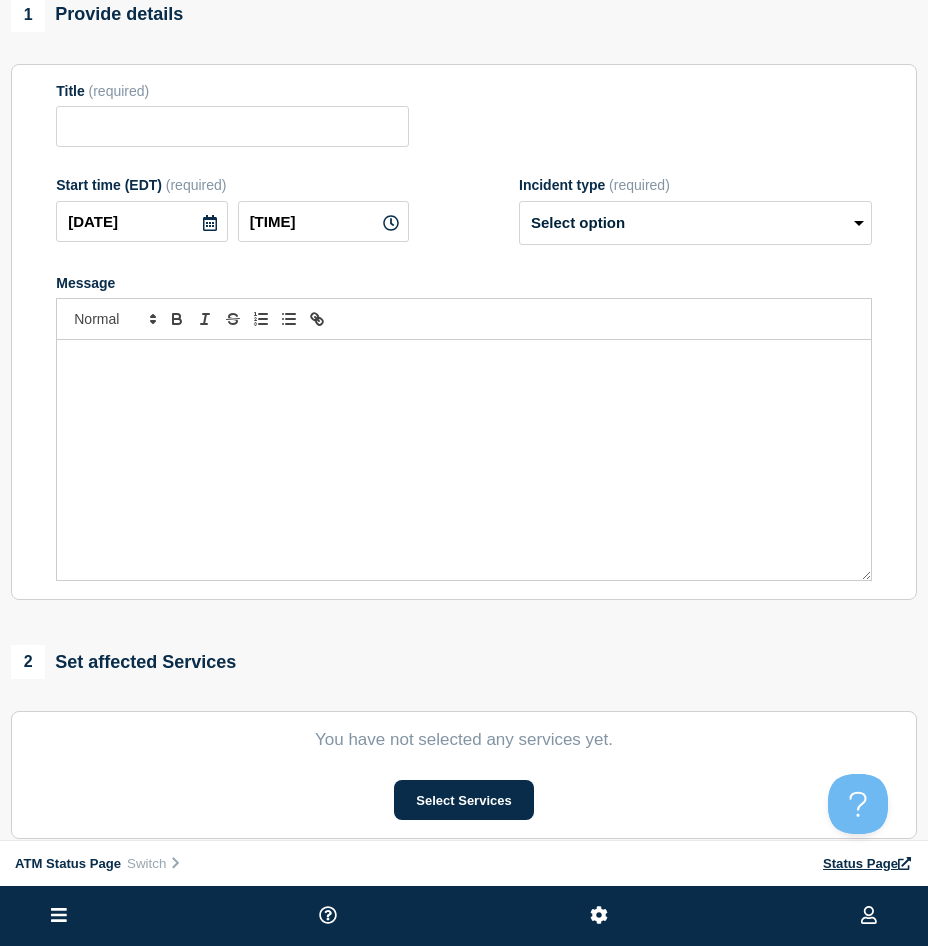 type on "Out of Cash" 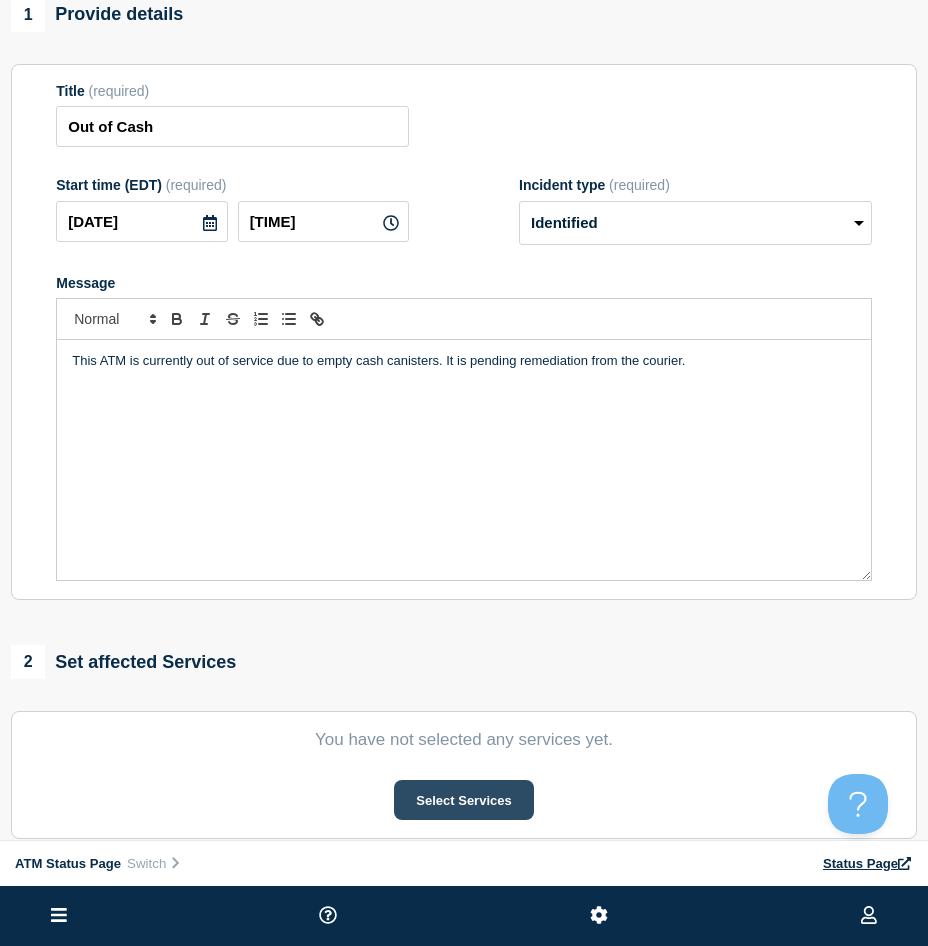 scroll, scrollTop: 200, scrollLeft: 0, axis: vertical 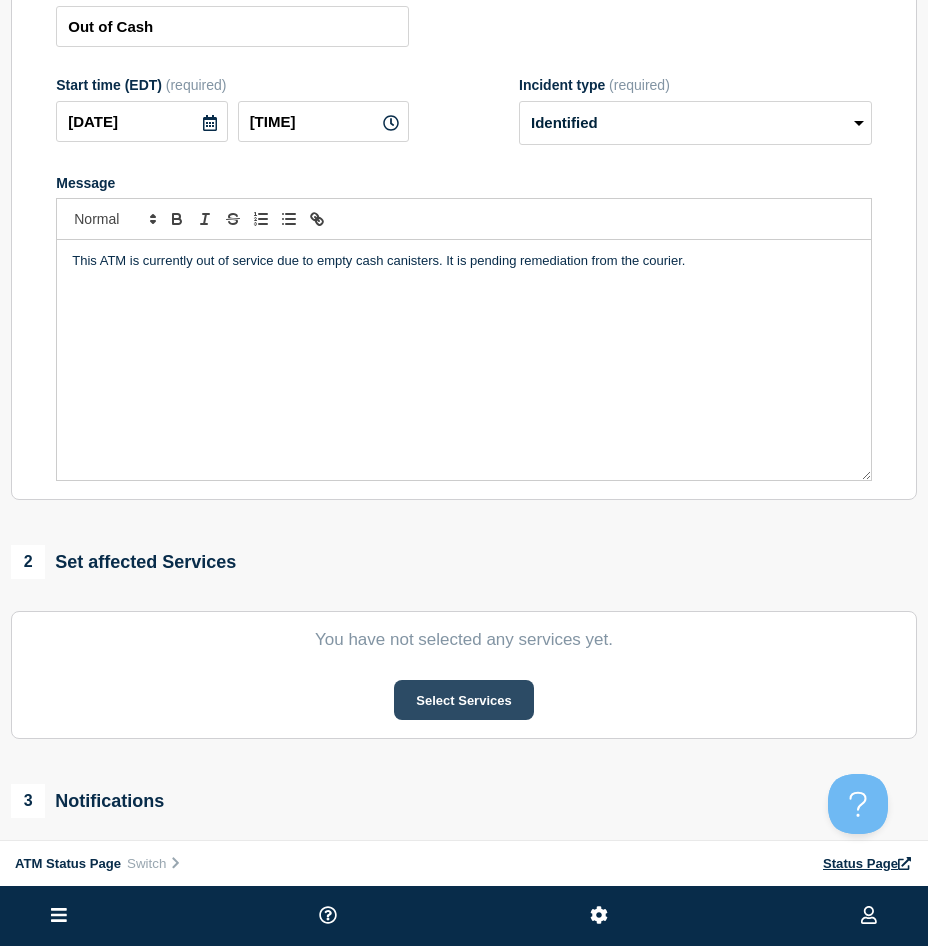 click on "Select Services" at bounding box center (463, 700) 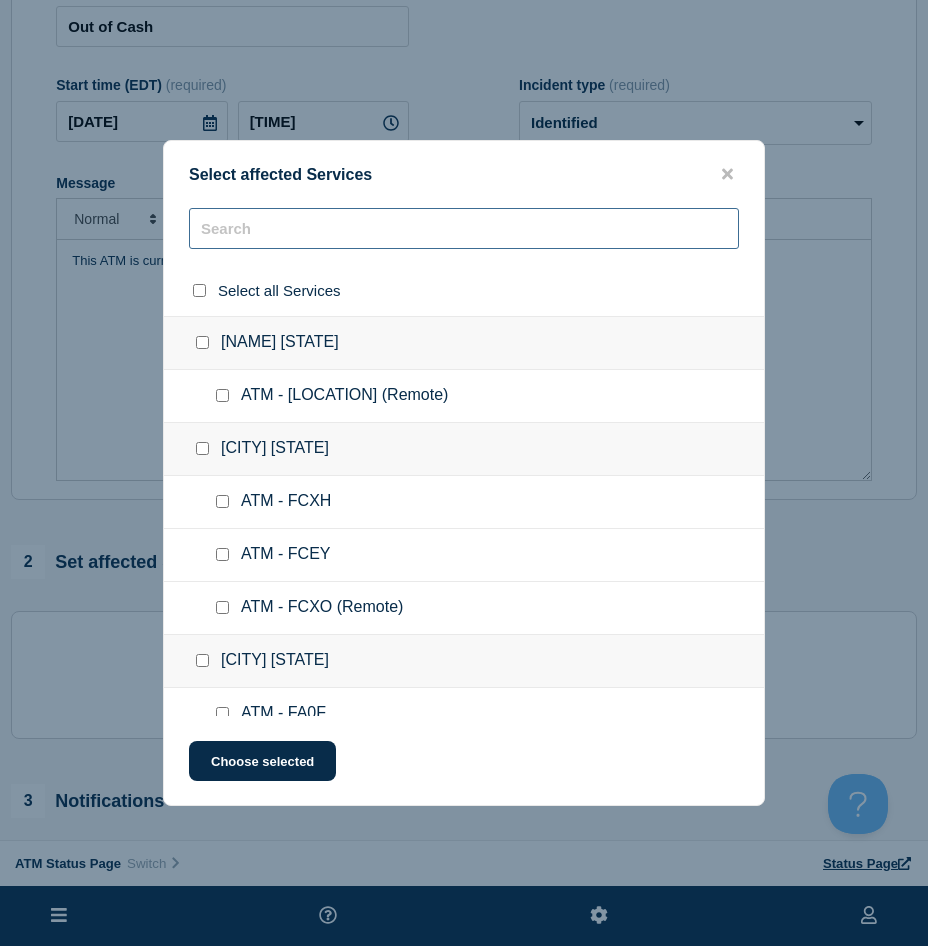 click at bounding box center [464, 228] 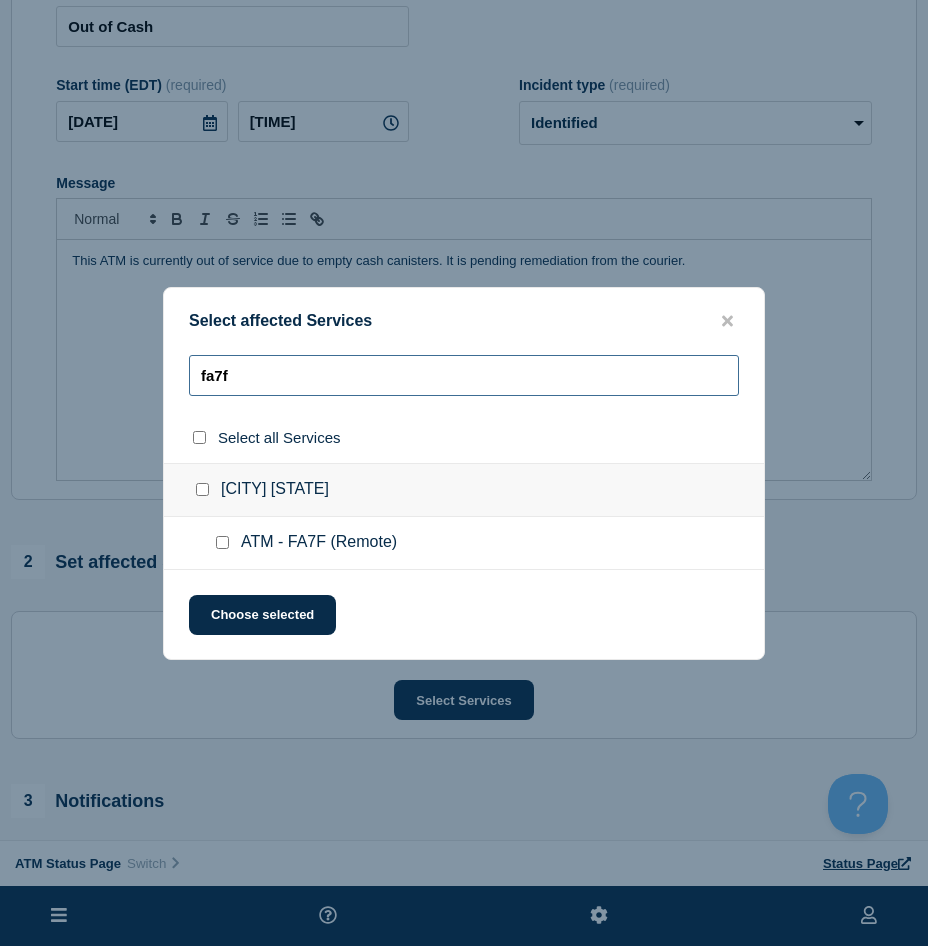 type on "fa7f" 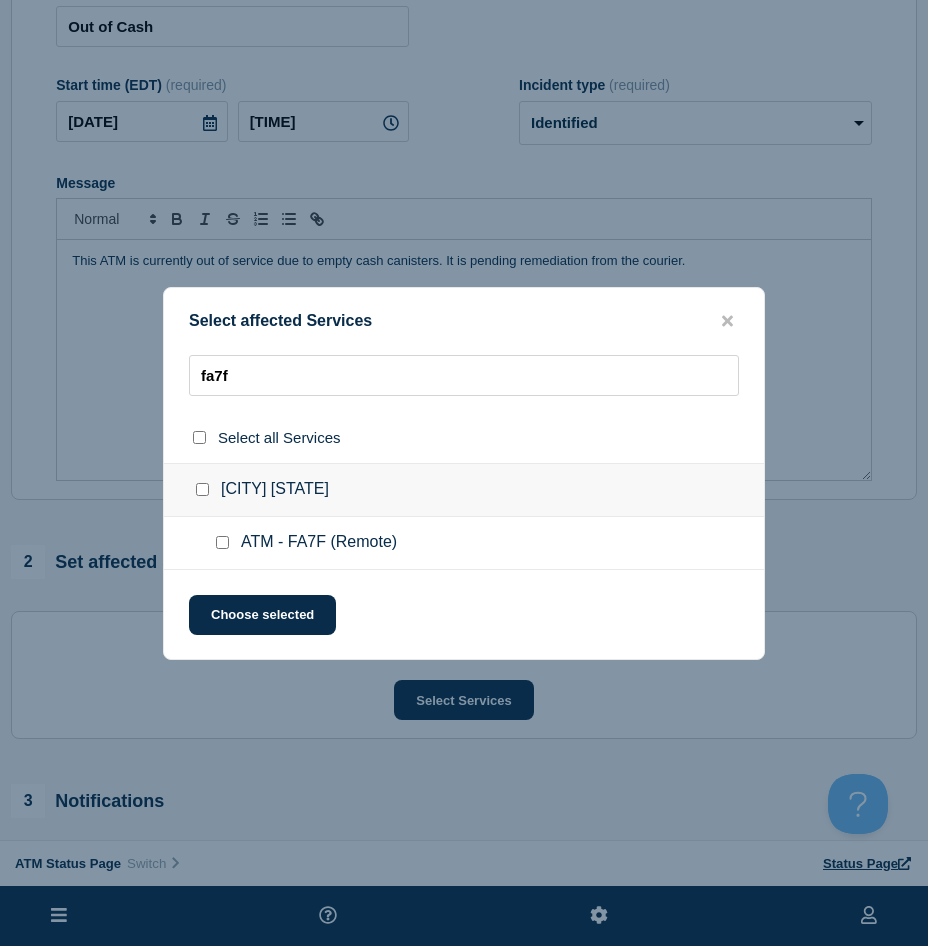 click at bounding box center [222, 542] 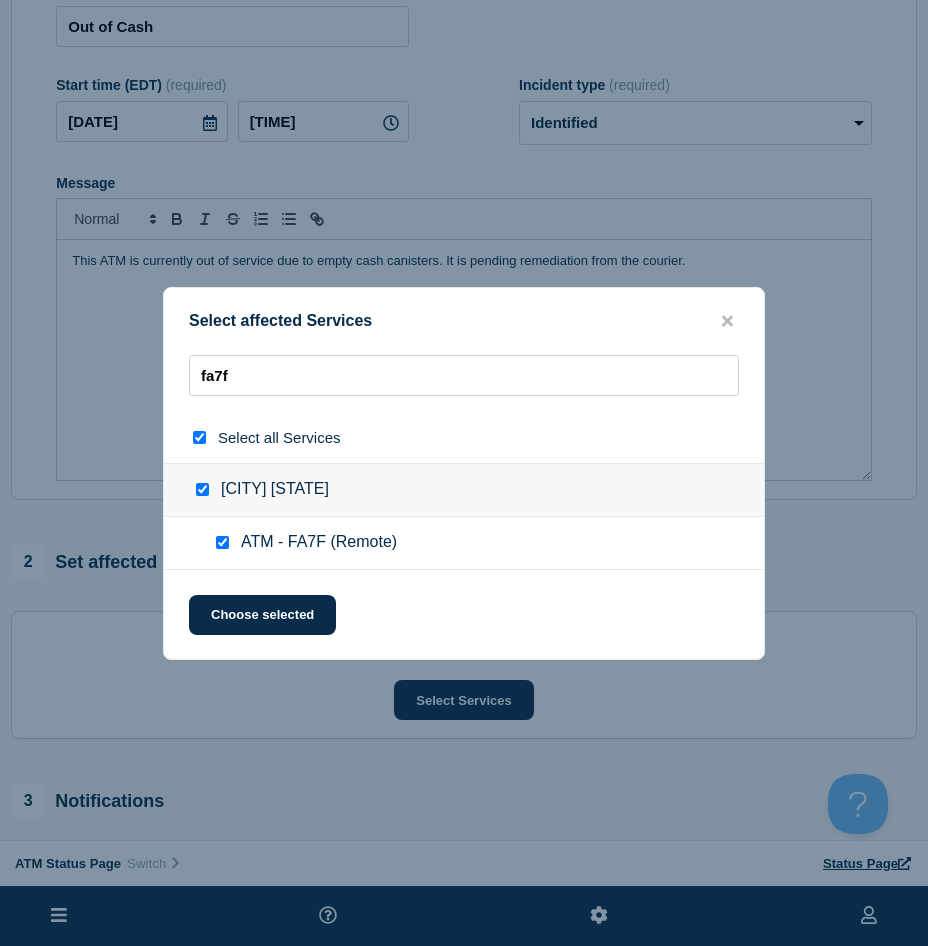 checkbox on "true" 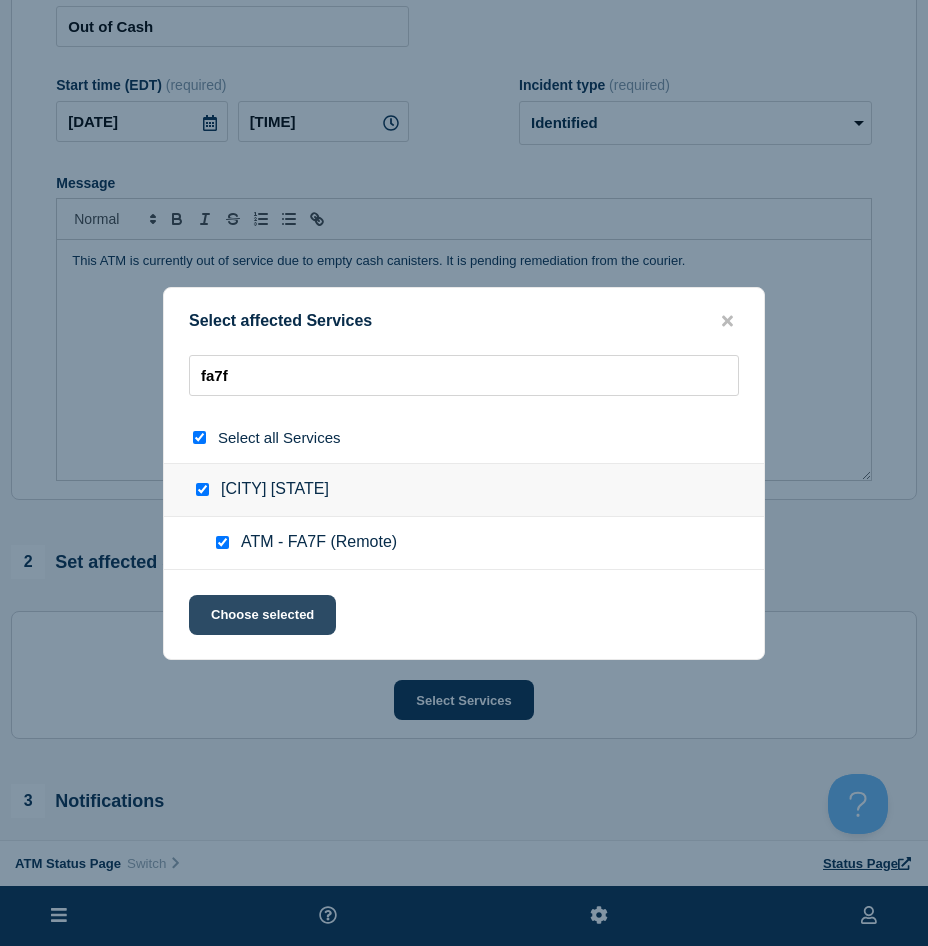 click on "Choose selected" 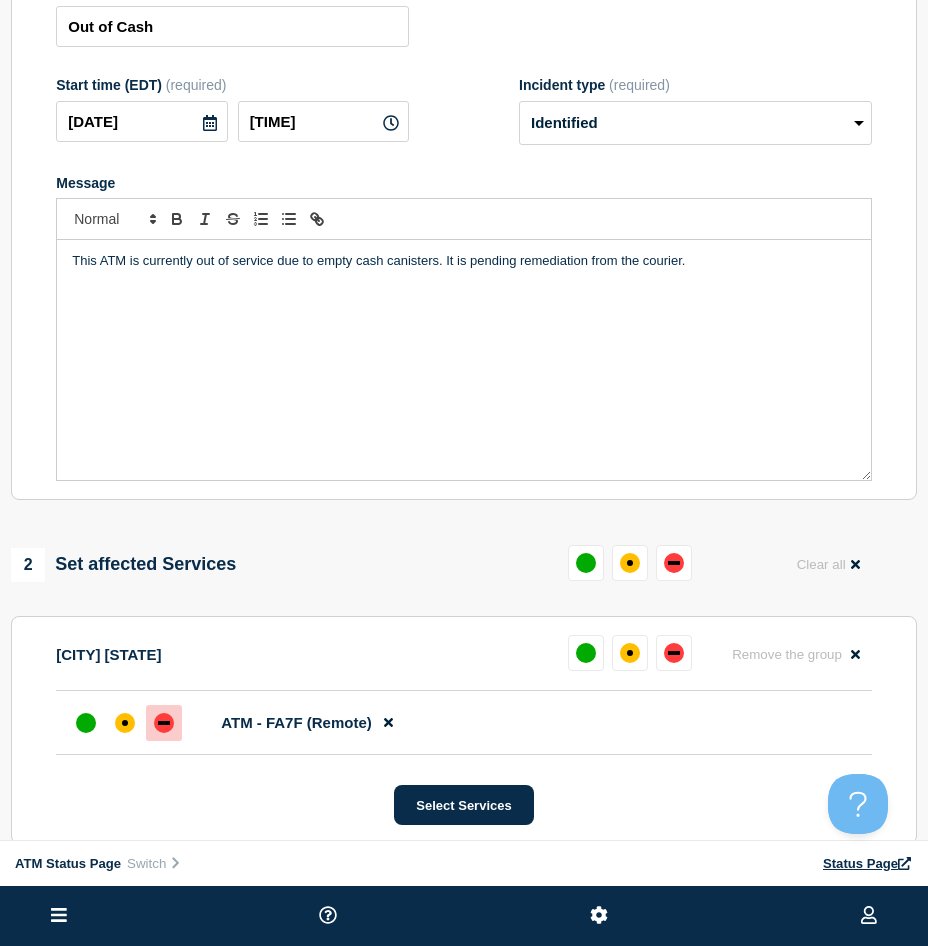 scroll, scrollTop: 300, scrollLeft: 0, axis: vertical 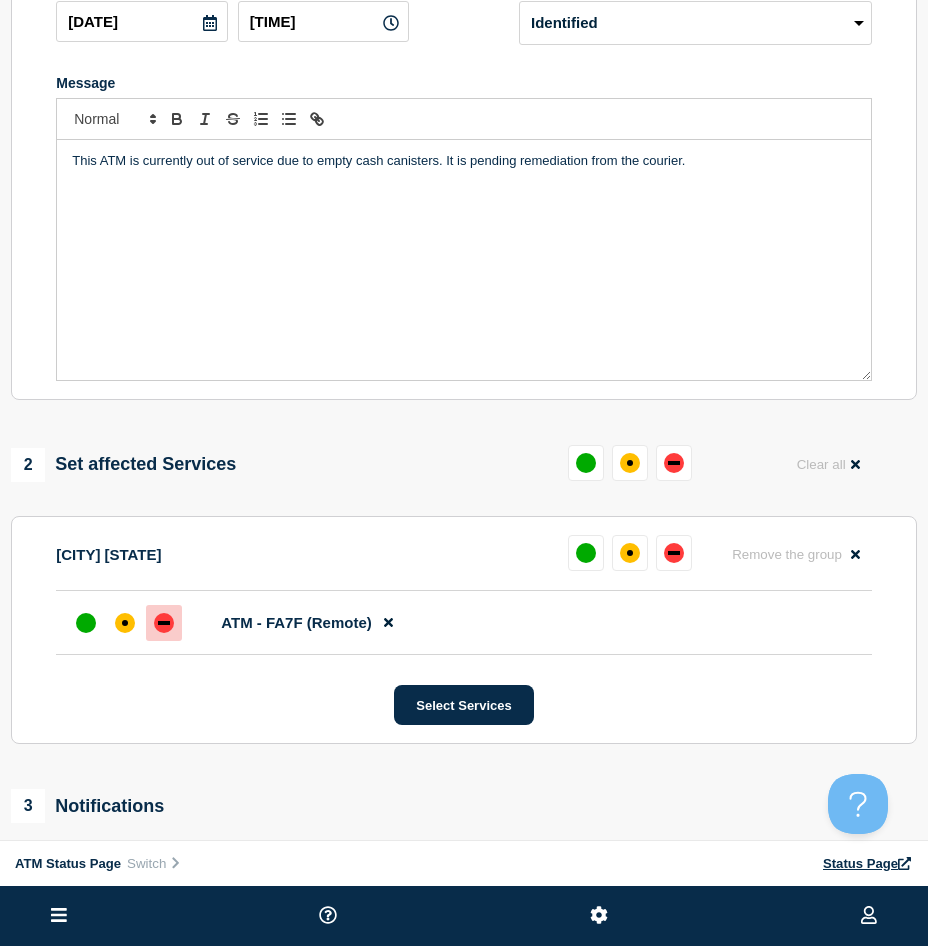 click at bounding box center (164, 623) 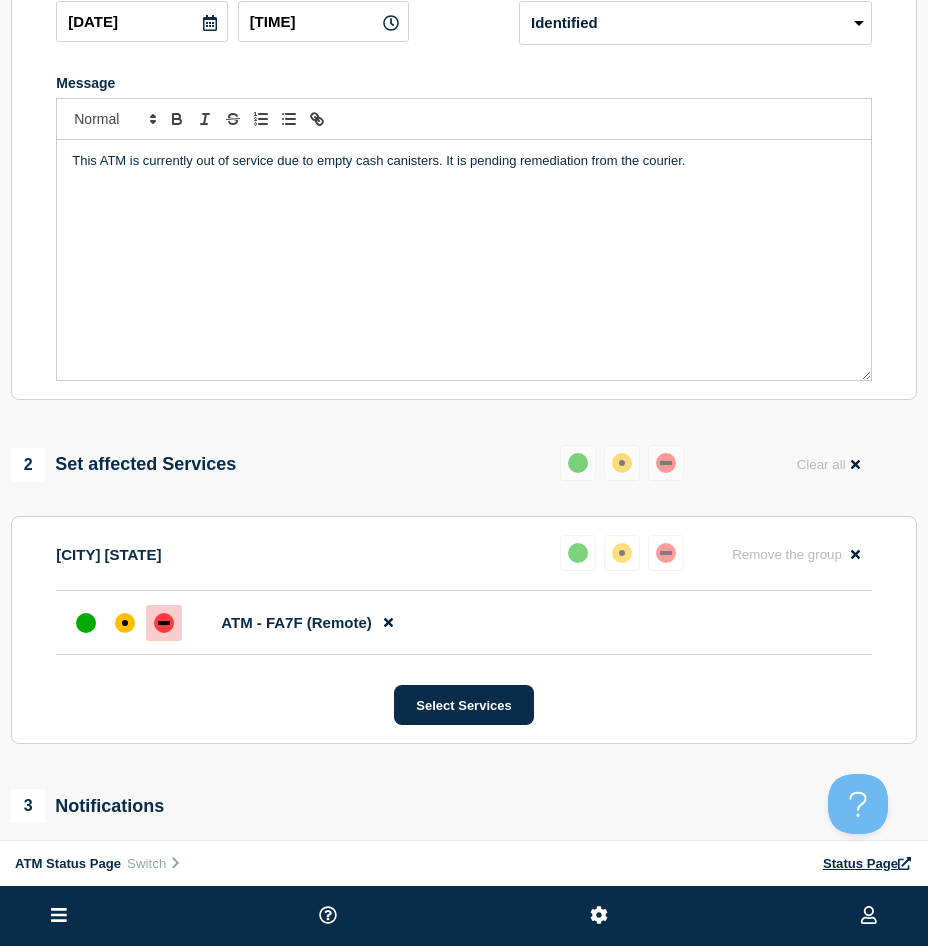 scroll, scrollTop: 578, scrollLeft: 0, axis: vertical 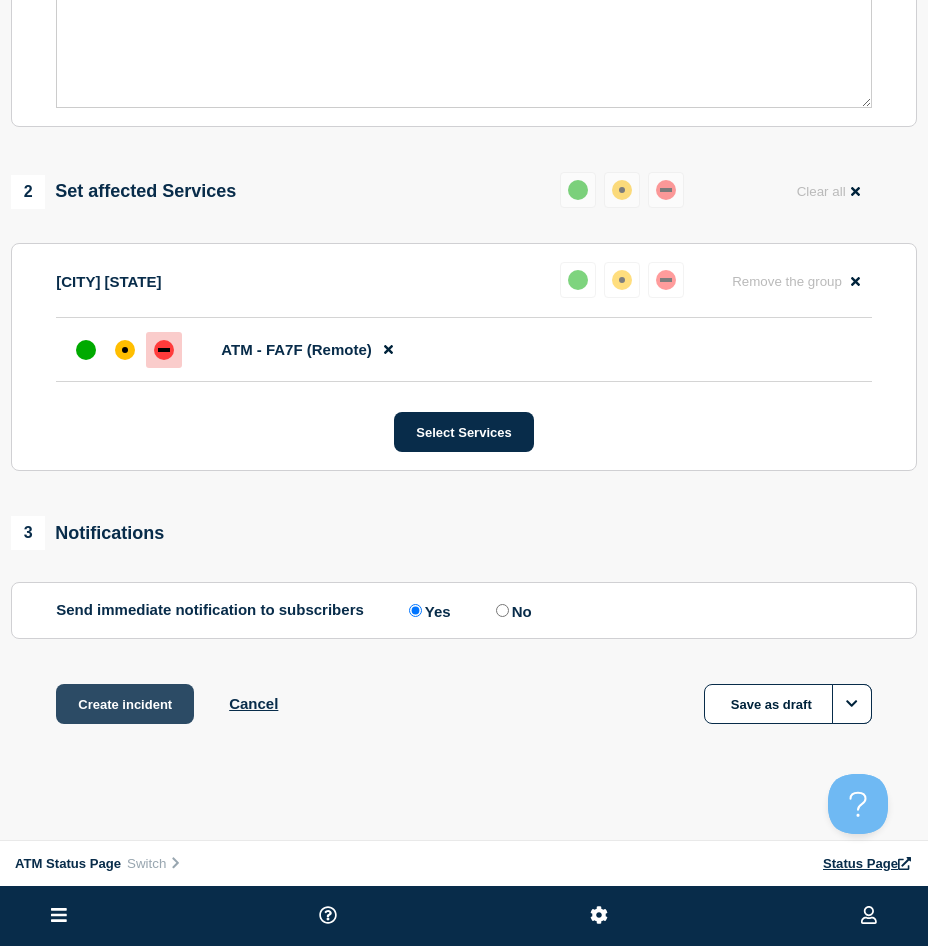 click on "Create incident" at bounding box center [125, 704] 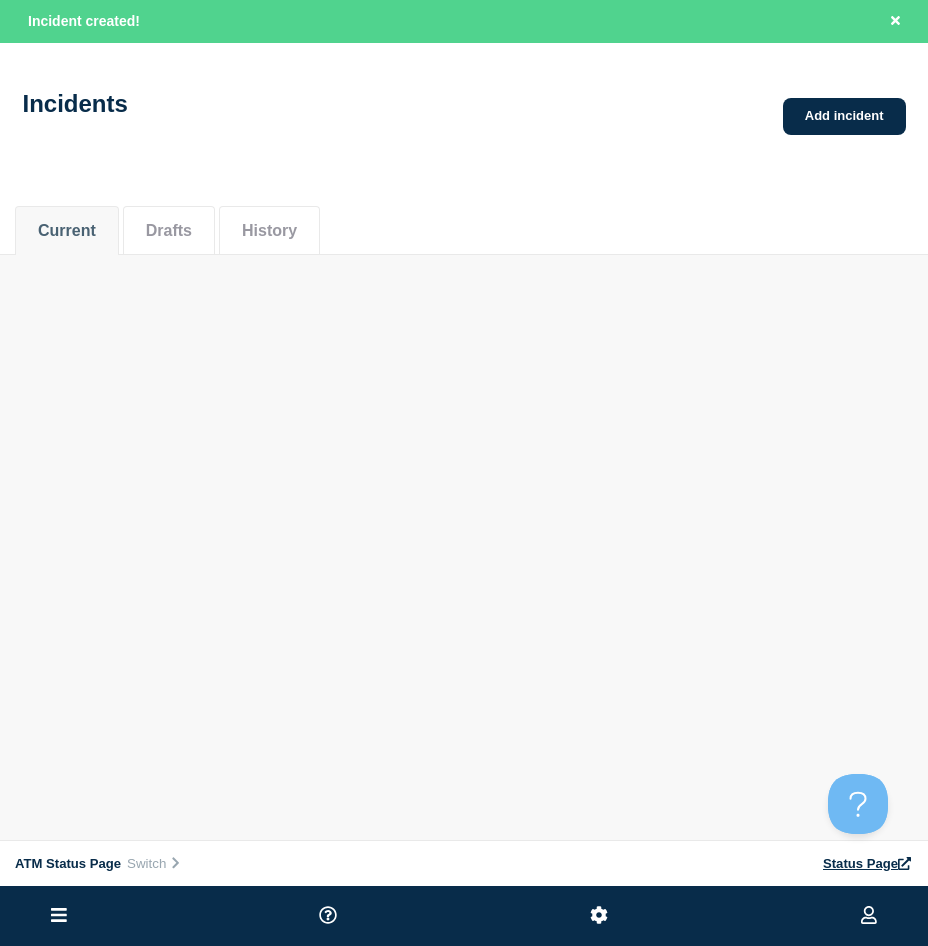 scroll, scrollTop: 0, scrollLeft: 0, axis: both 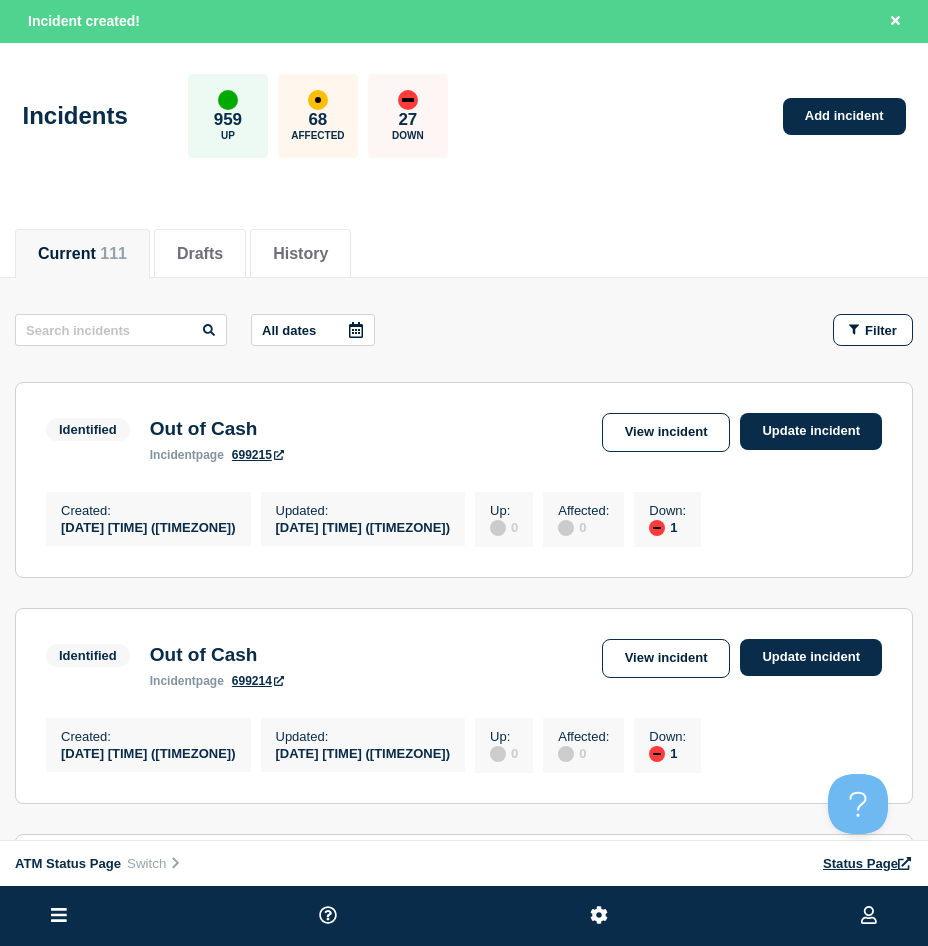 click on "Incidents 959 Up 68 Affected 27 Down Add incident" at bounding box center [464, 109] 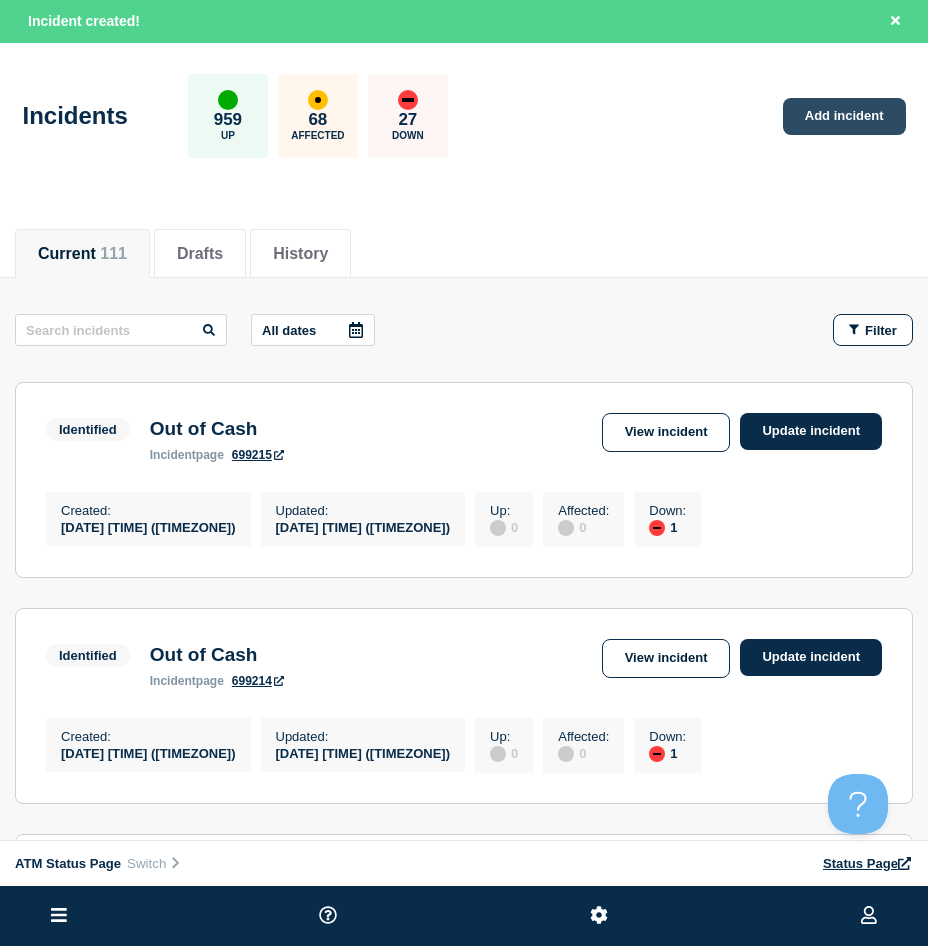 click on "Add incident" 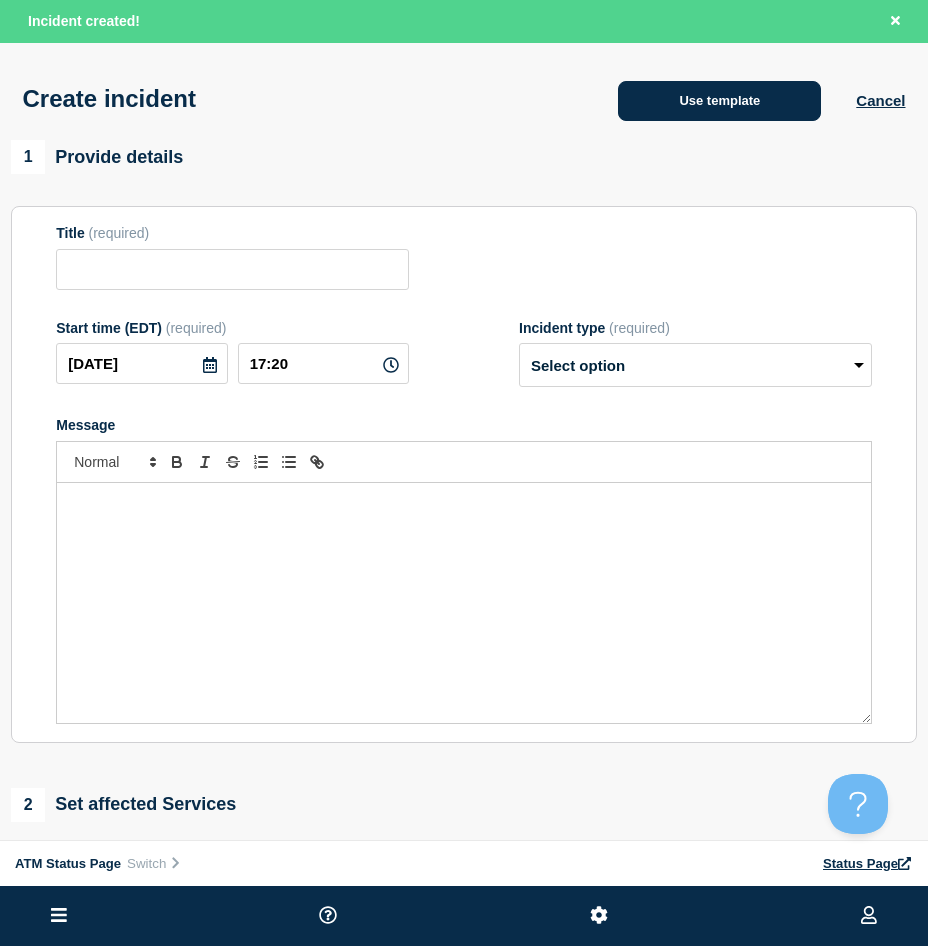 click on "Use template" at bounding box center (719, 101) 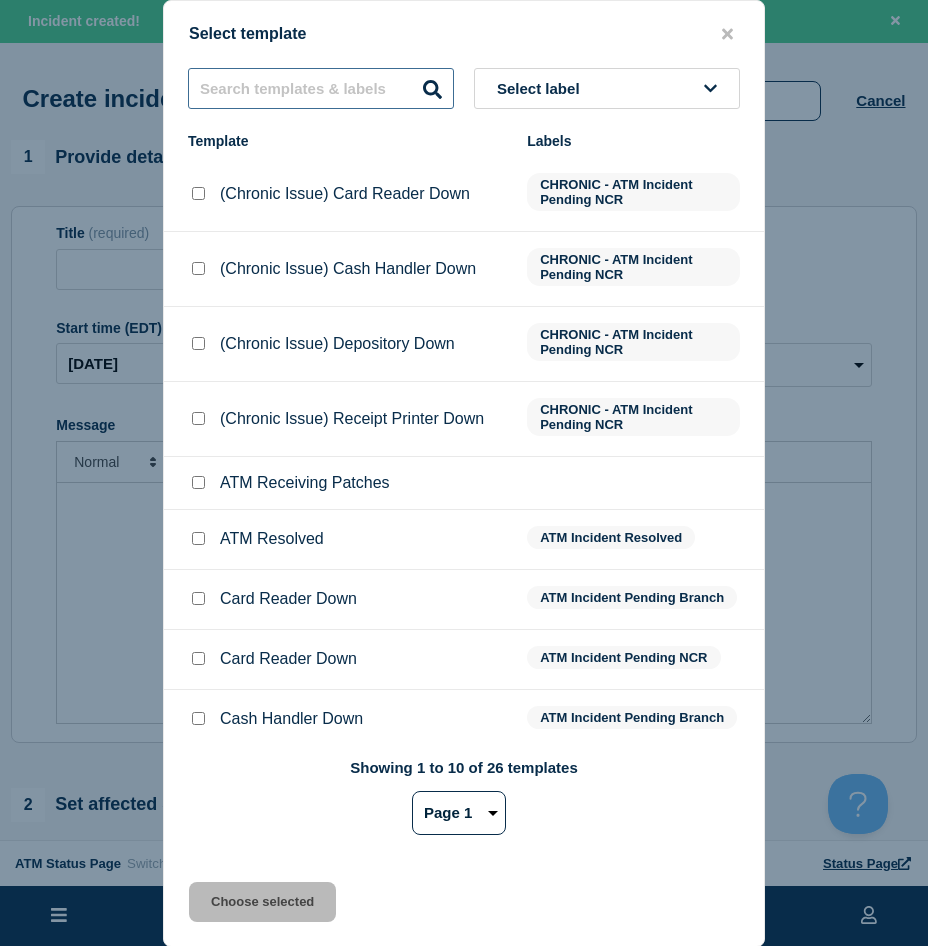 click at bounding box center [321, 88] 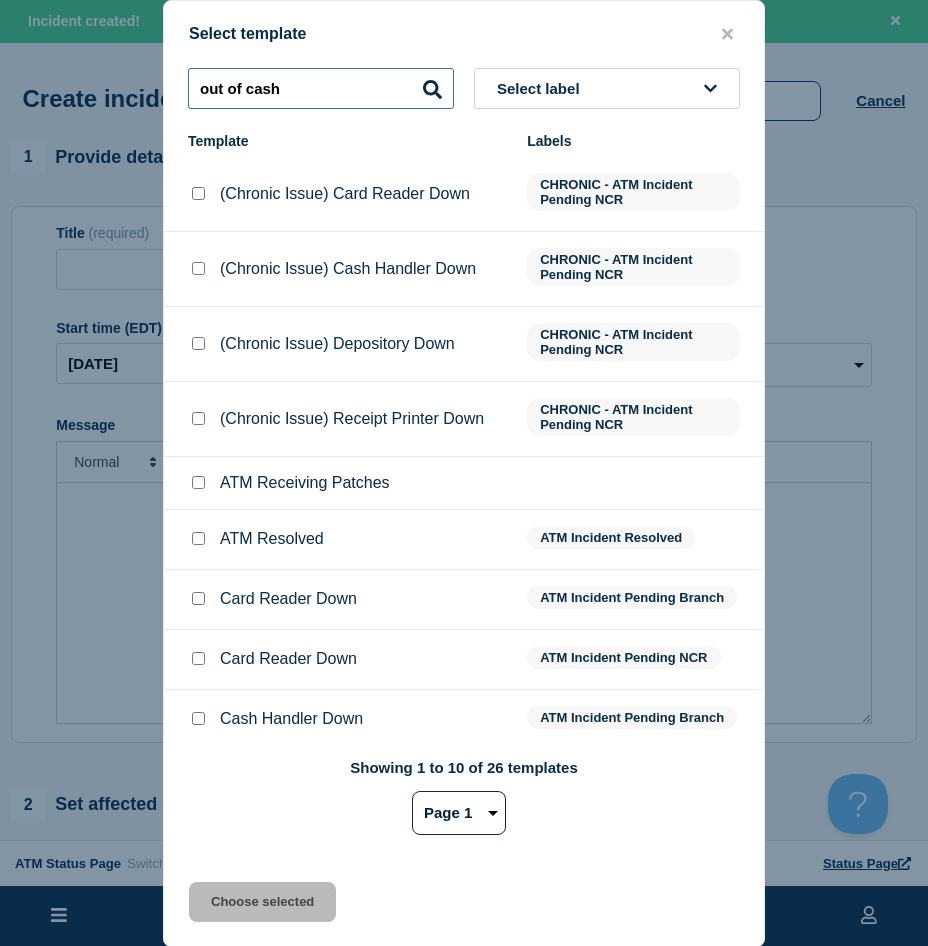 type on "out of cash" 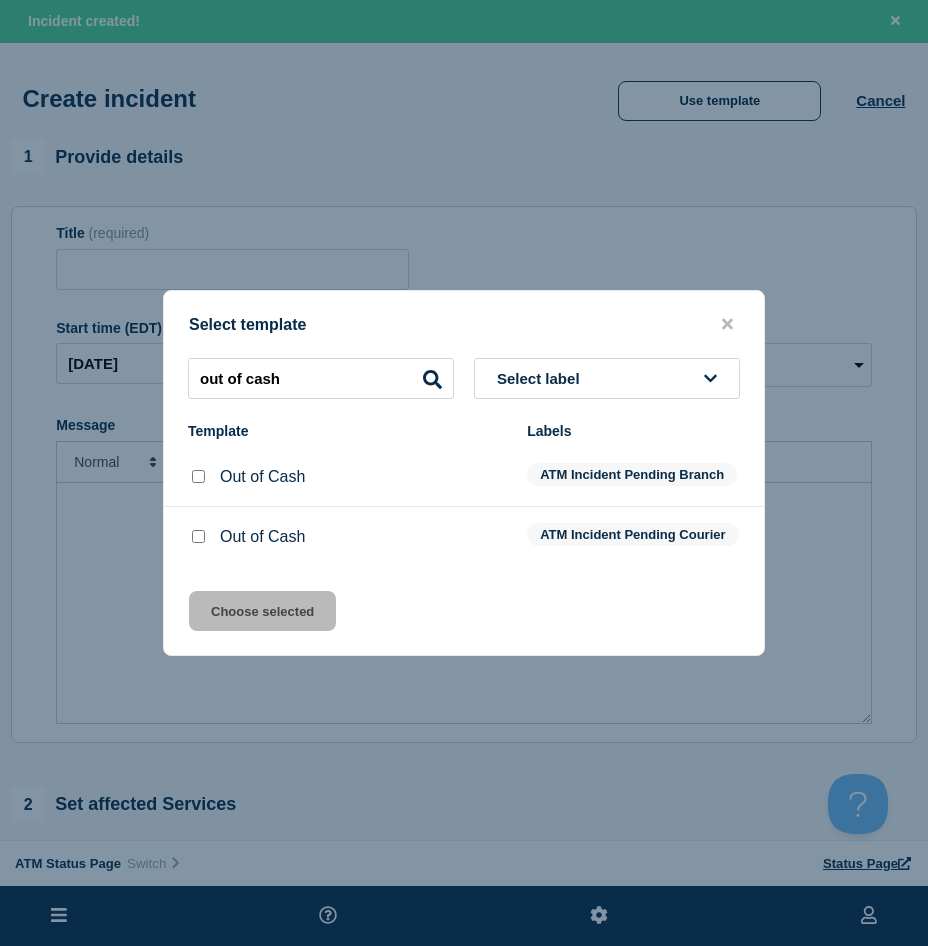 click at bounding box center (198, 476) 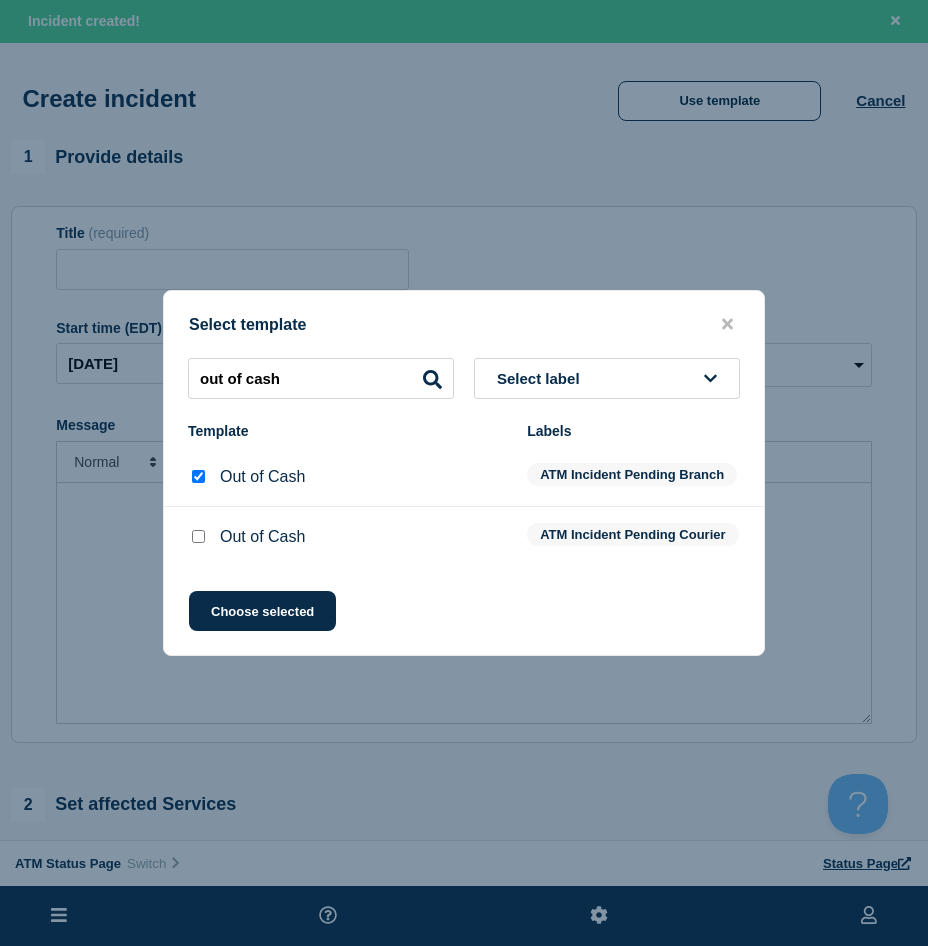 click at bounding box center (198, 536) 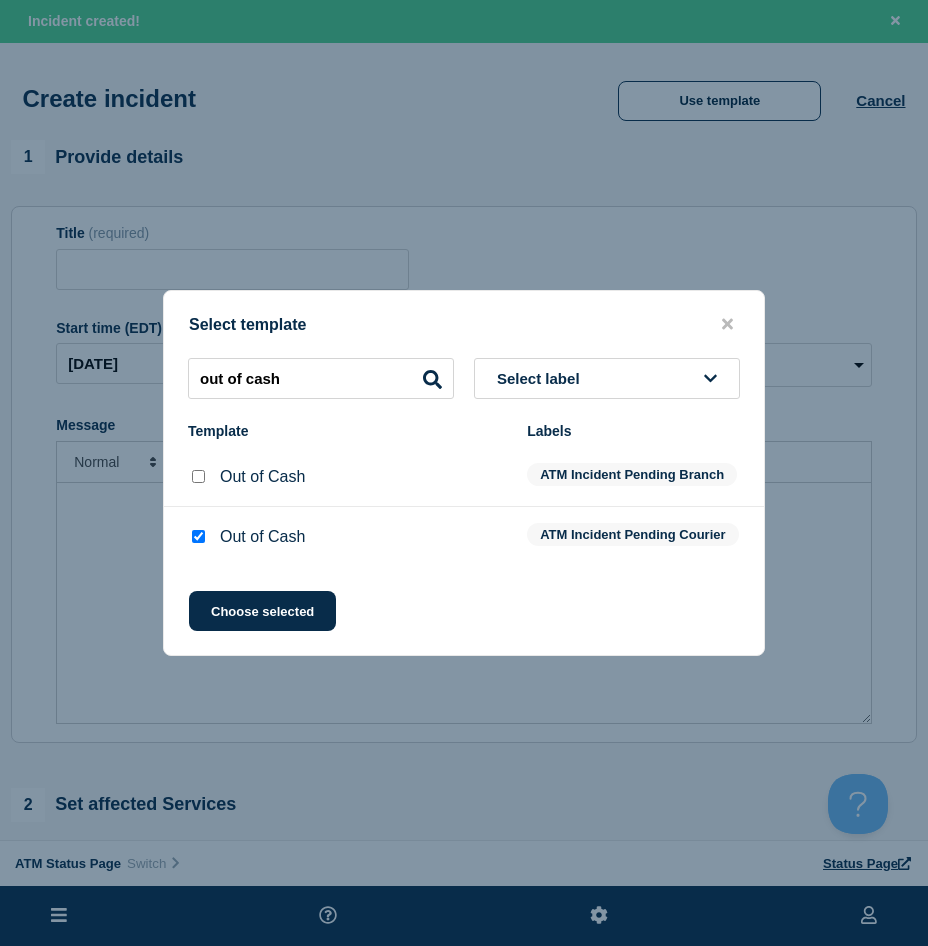 checkbox on "false" 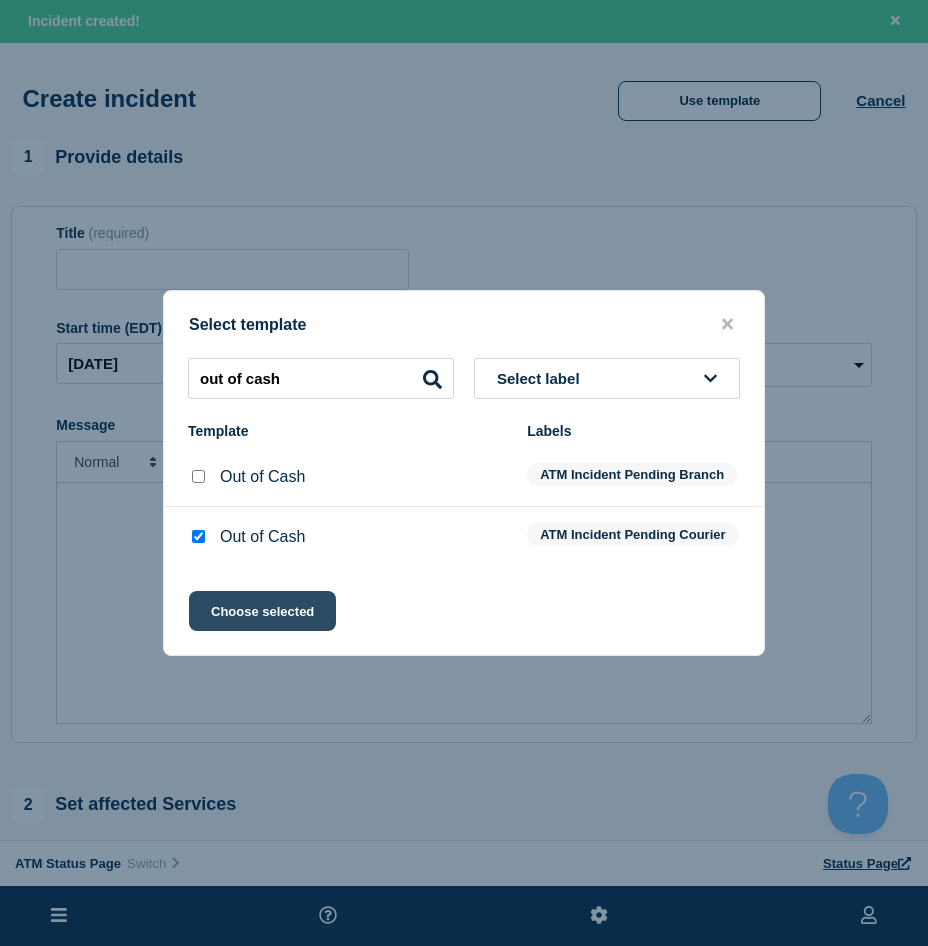 click on "Choose selected" 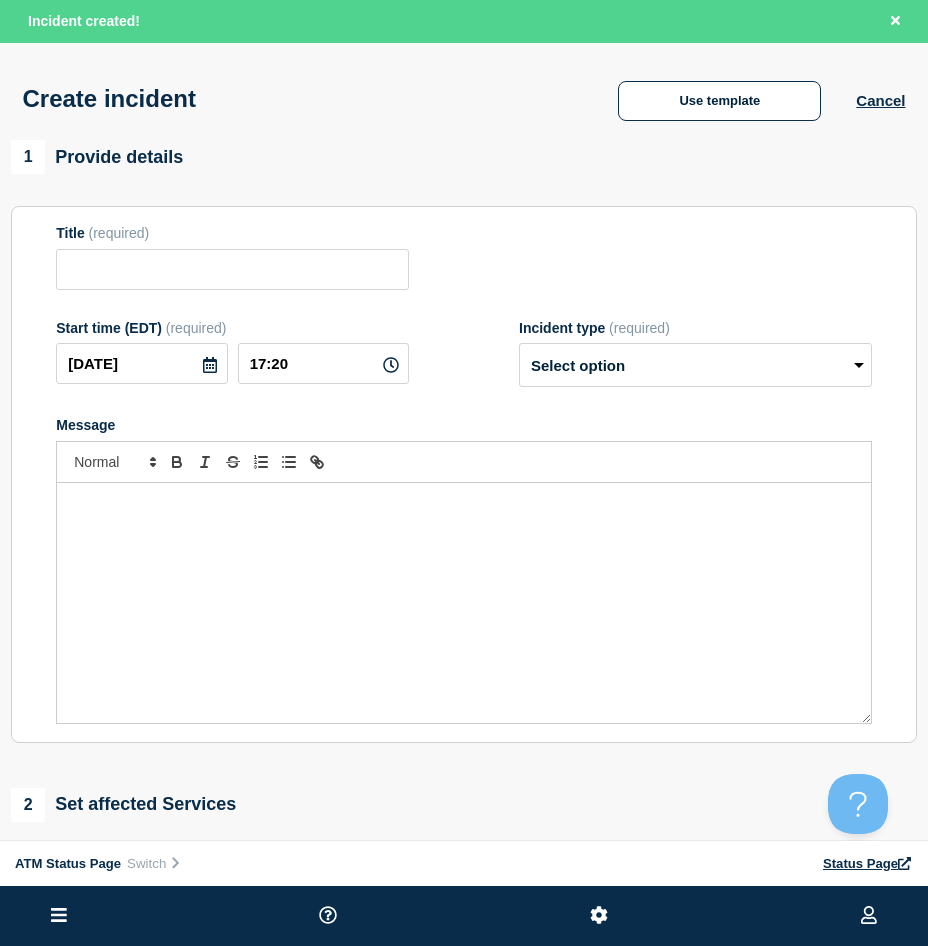 type on "Out of Cash" 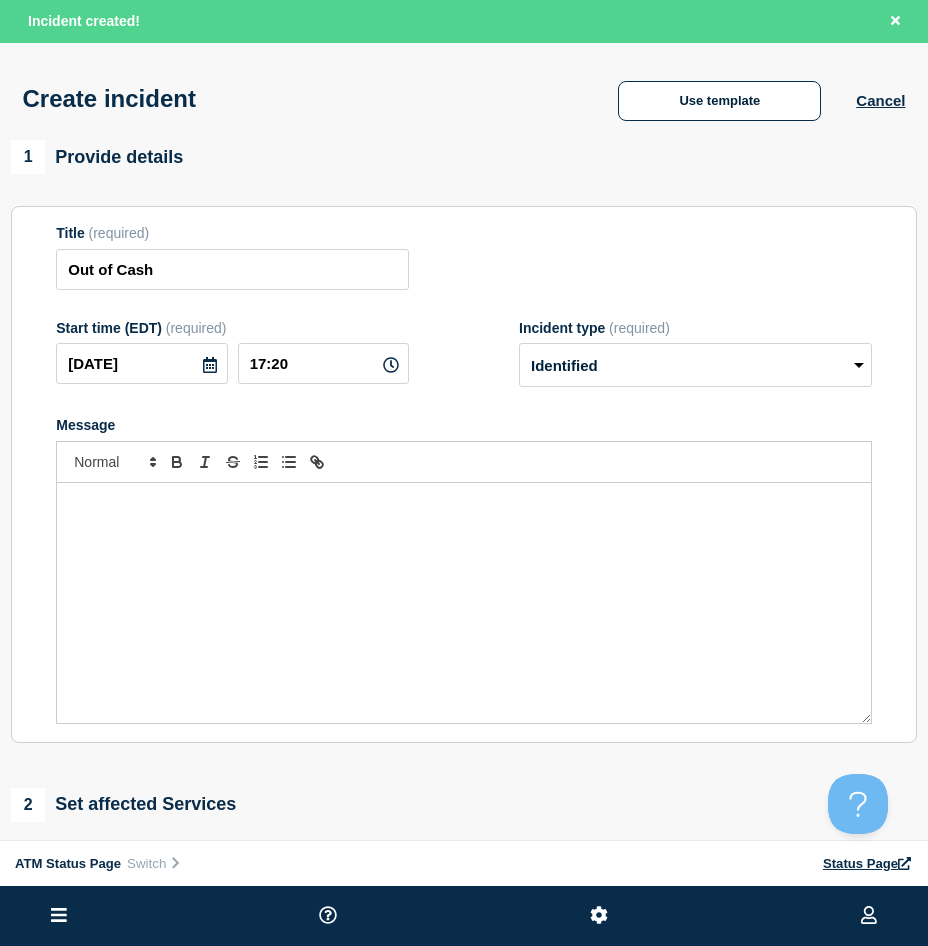 scroll, scrollTop: 400, scrollLeft: 0, axis: vertical 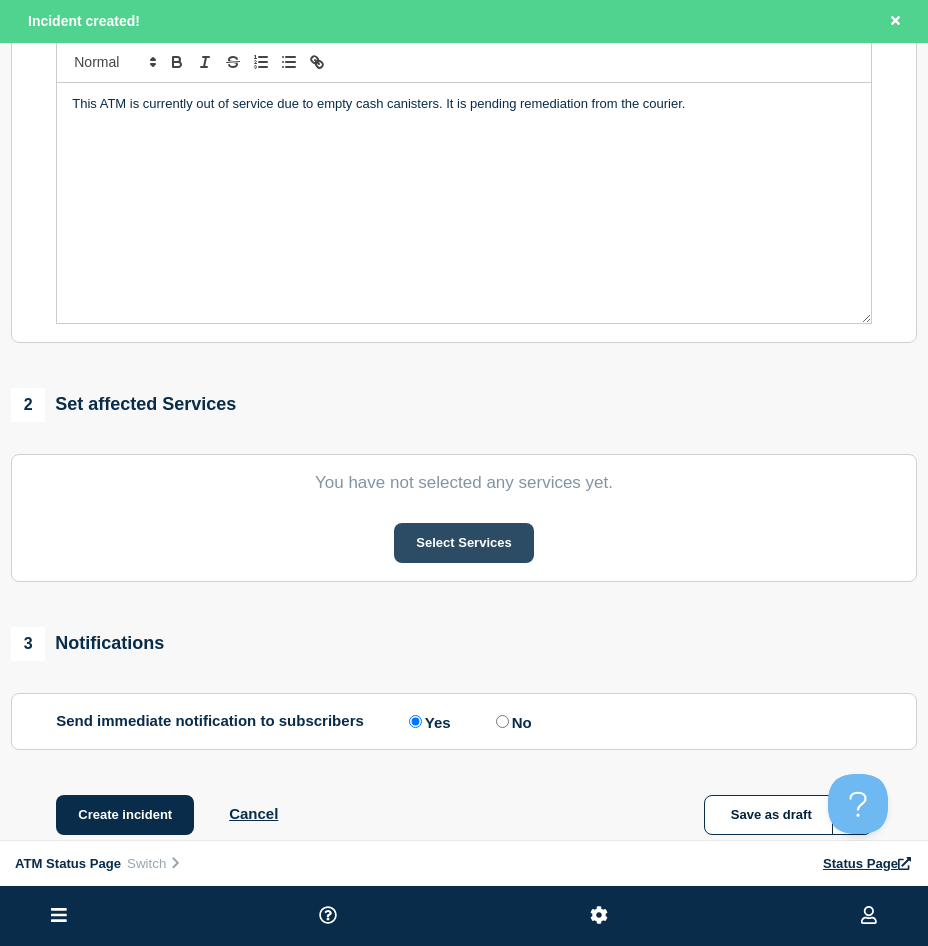 click on "Select Services" at bounding box center [463, 543] 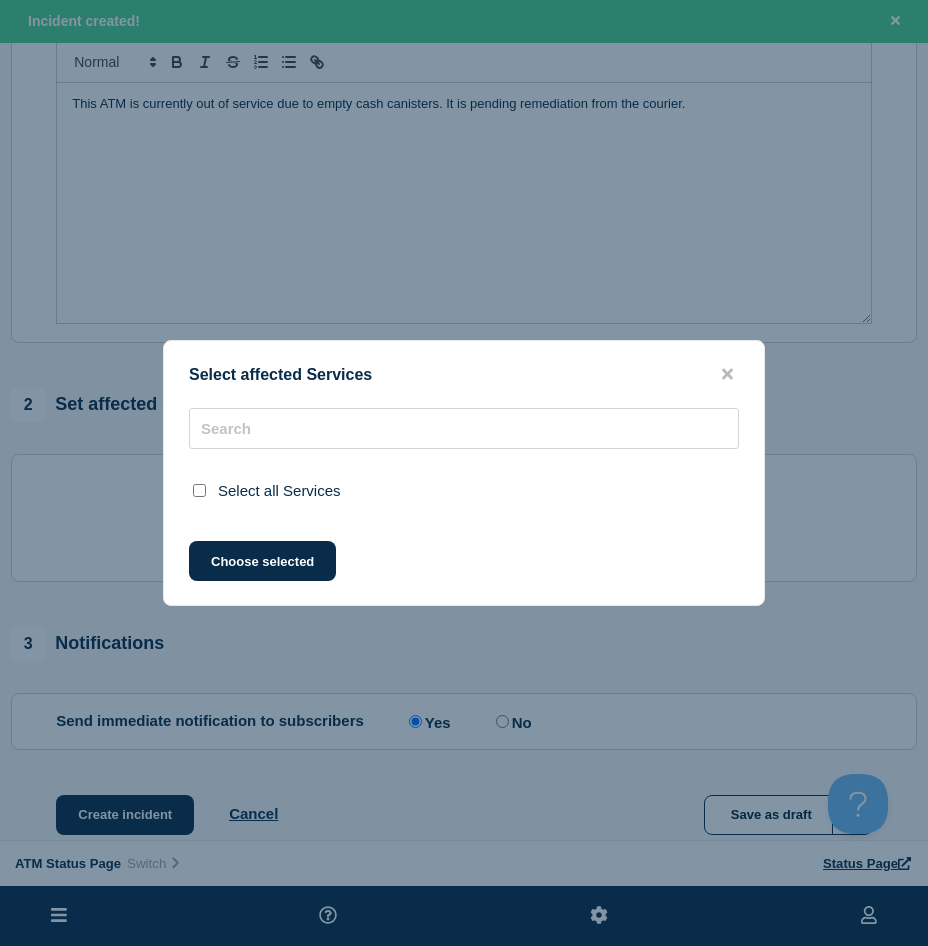 click on "Choose selected" at bounding box center (464, 561) 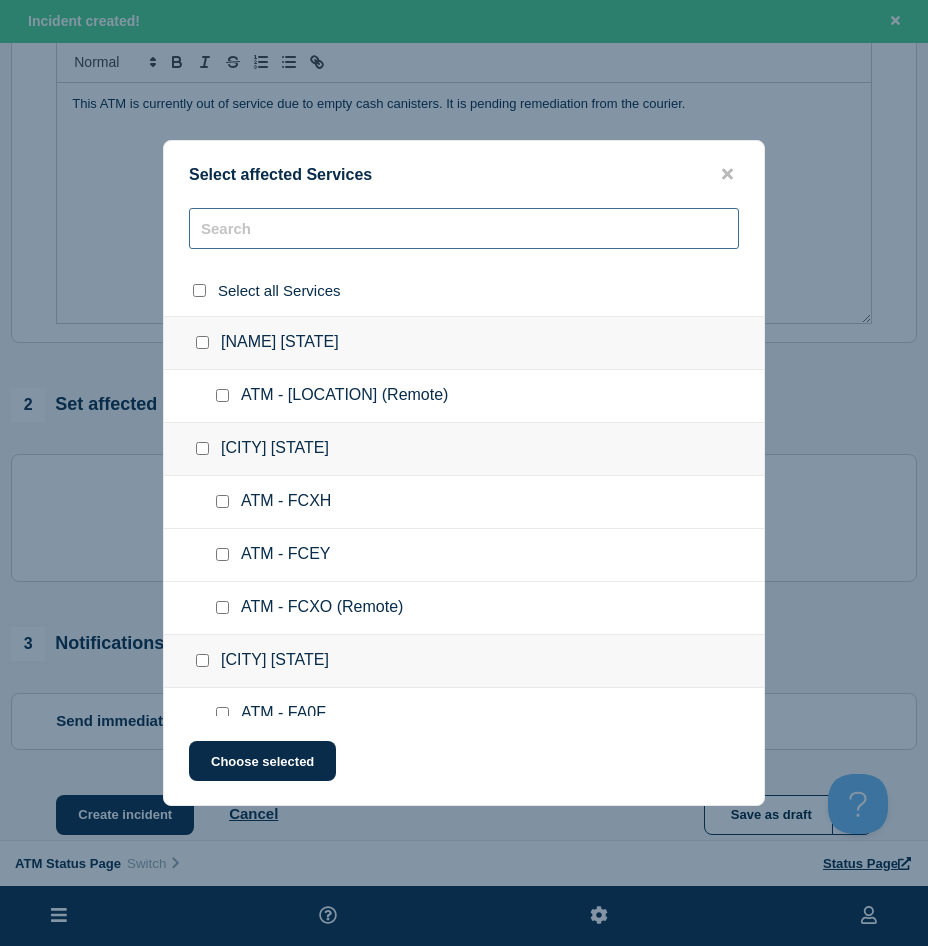 click at bounding box center [464, 228] 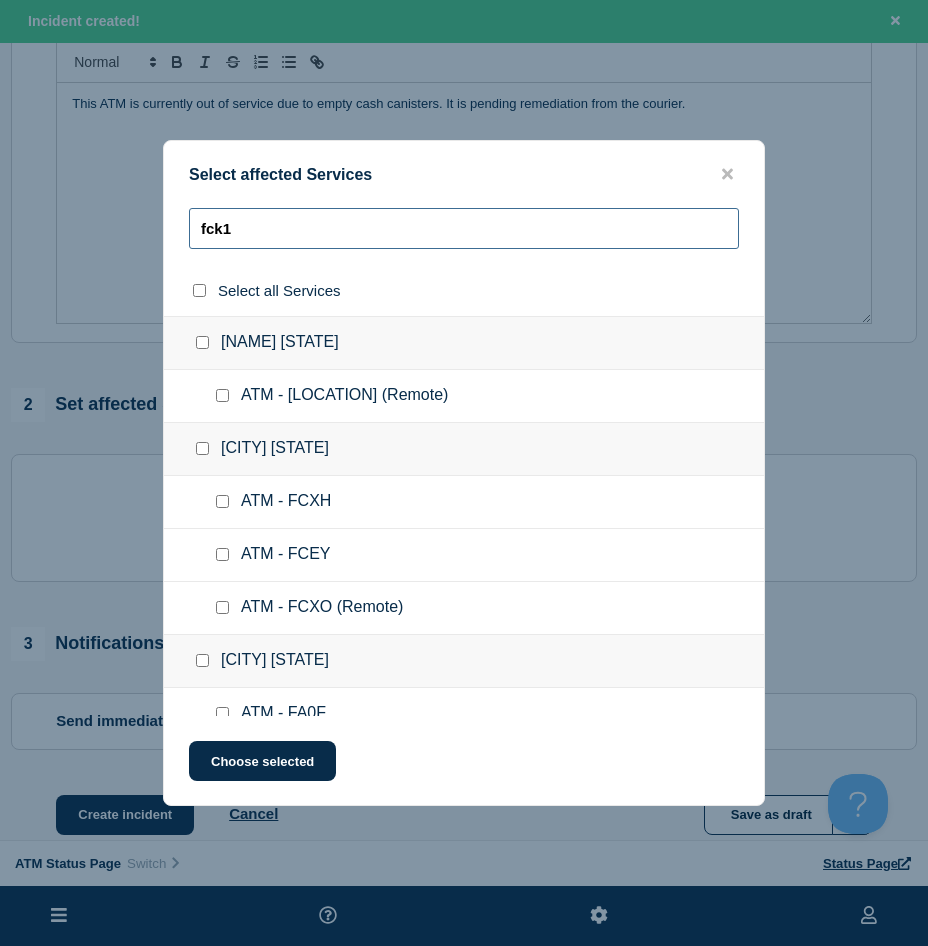 type on "fck1" 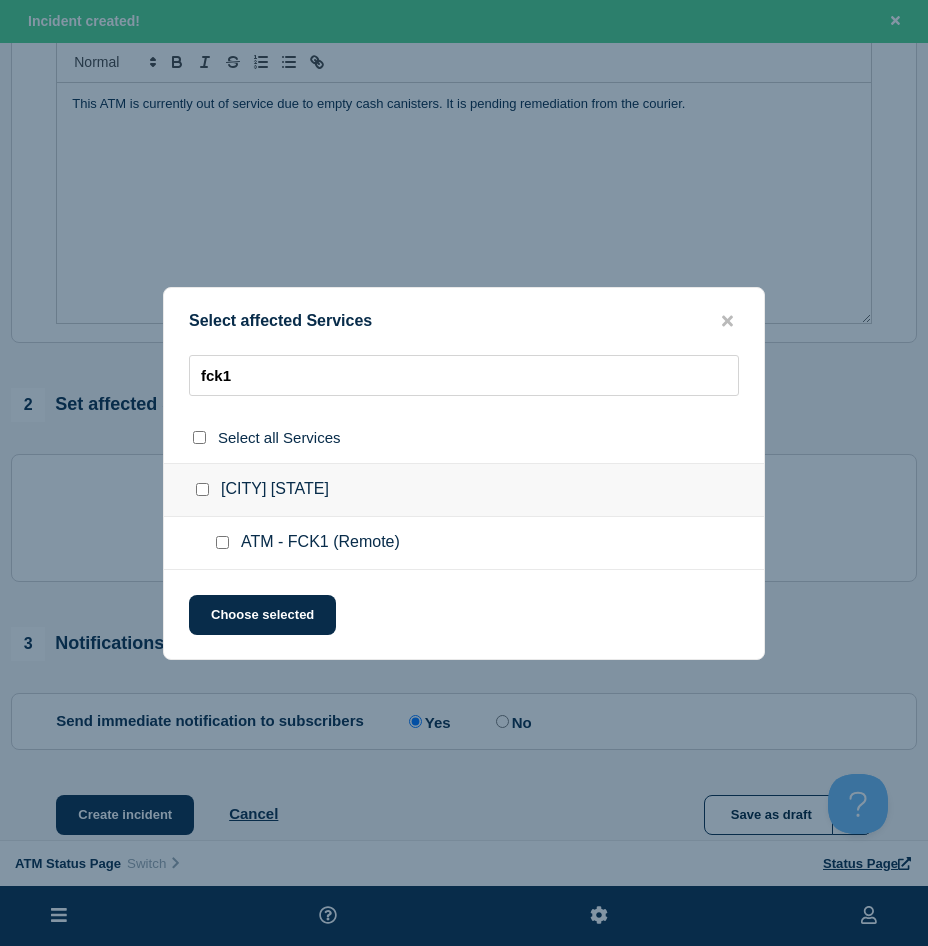 click at bounding box center [226, 543] 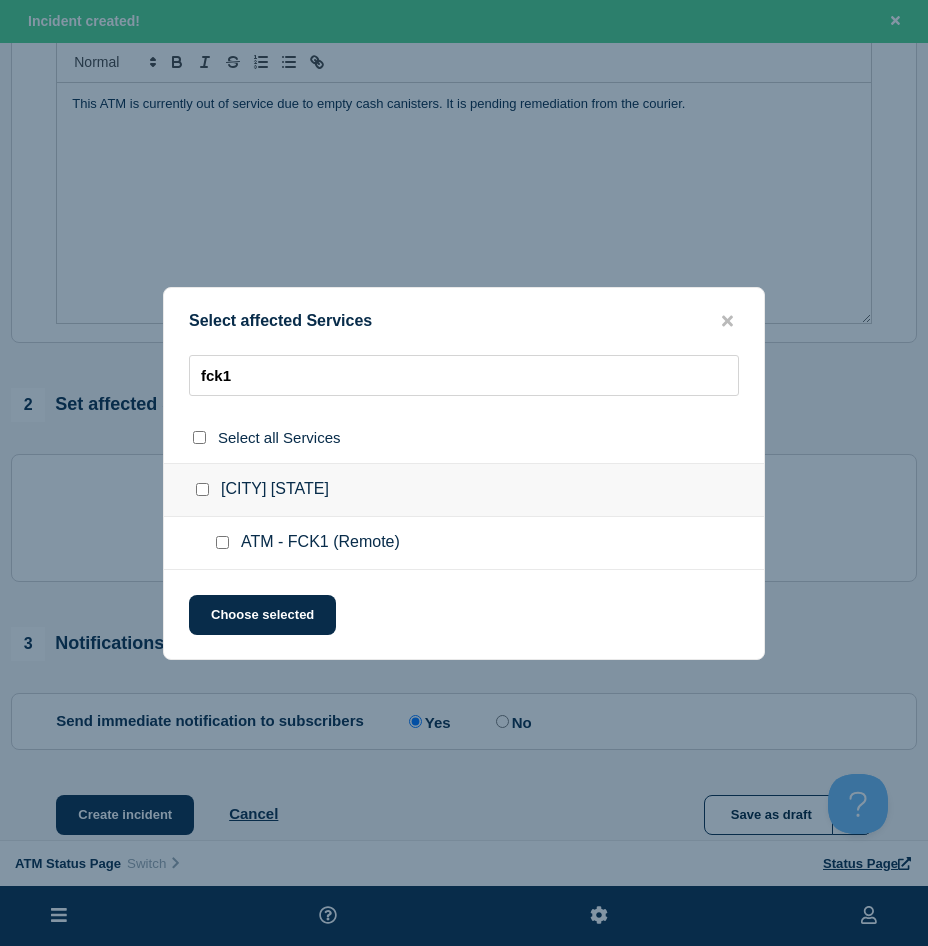 click at bounding box center [222, 542] 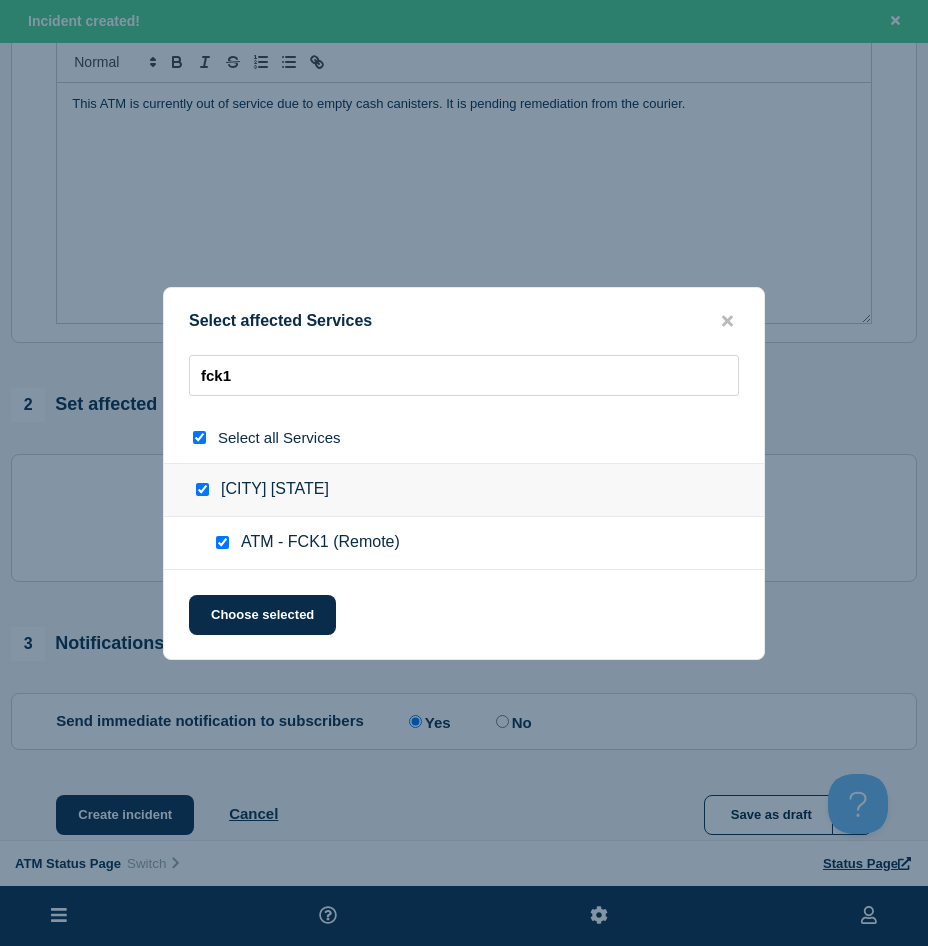 checkbox on "true" 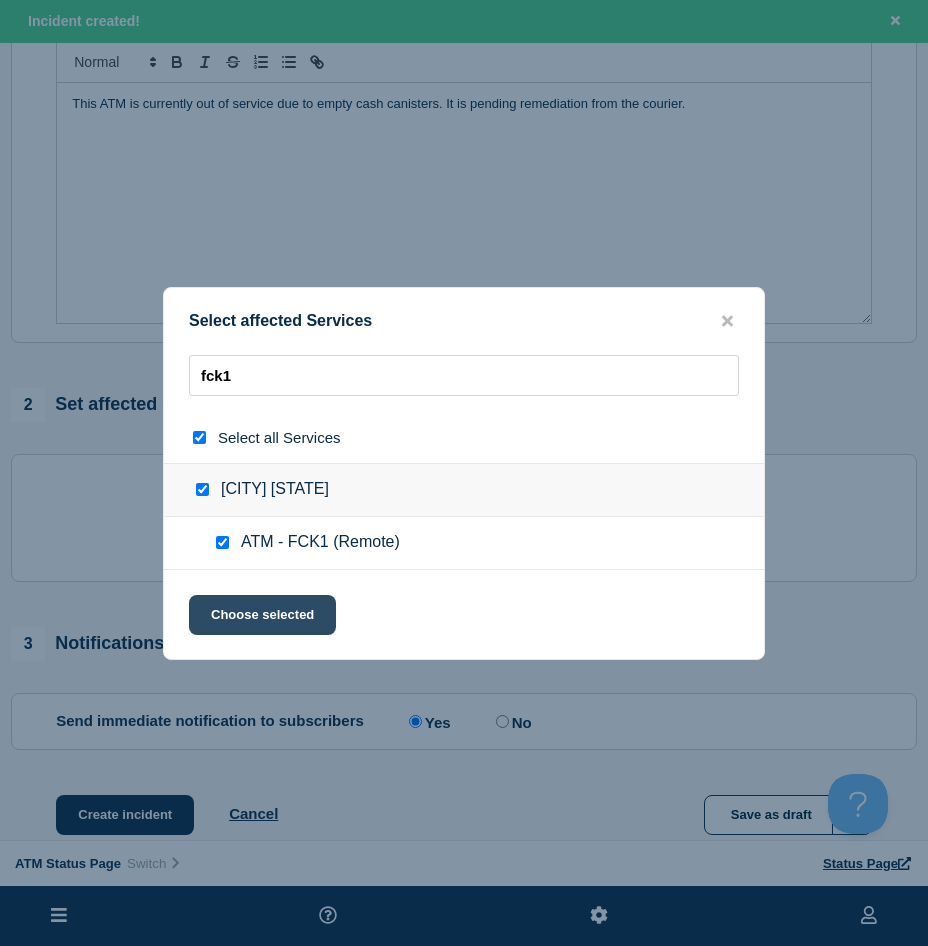 click on "Choose selected" 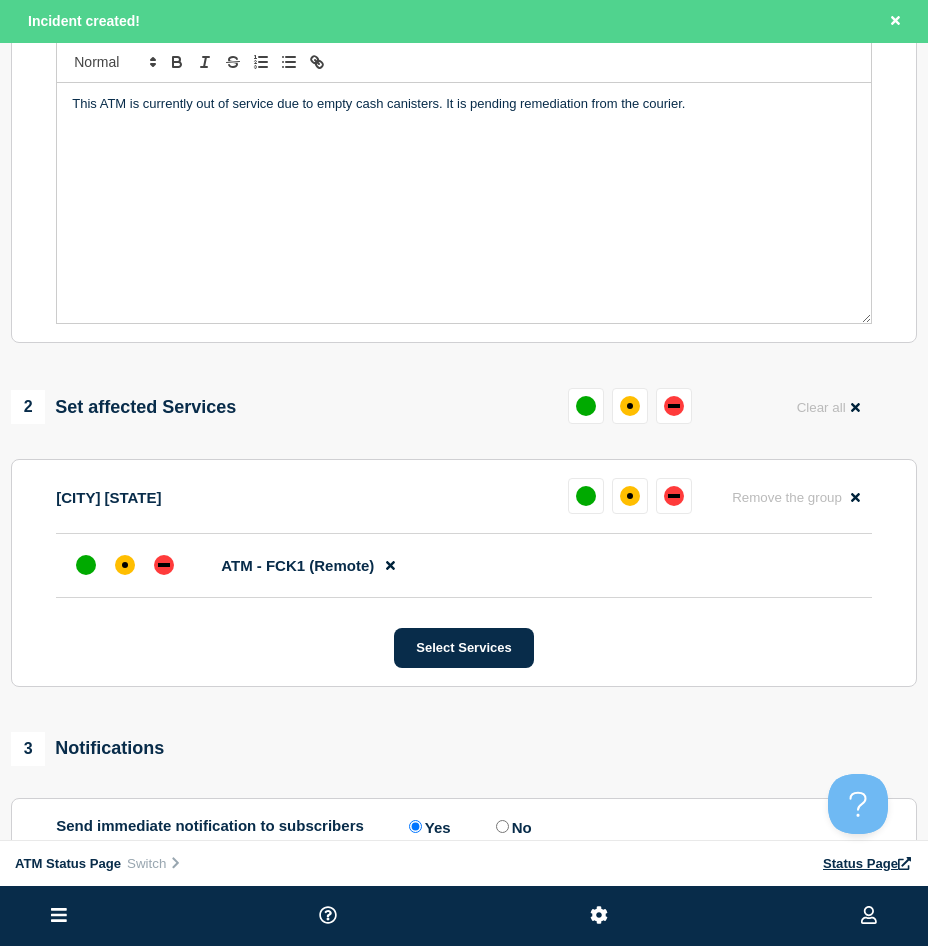 scroll, scrollTop: 500, scrollLeft: 0, axis: vertical 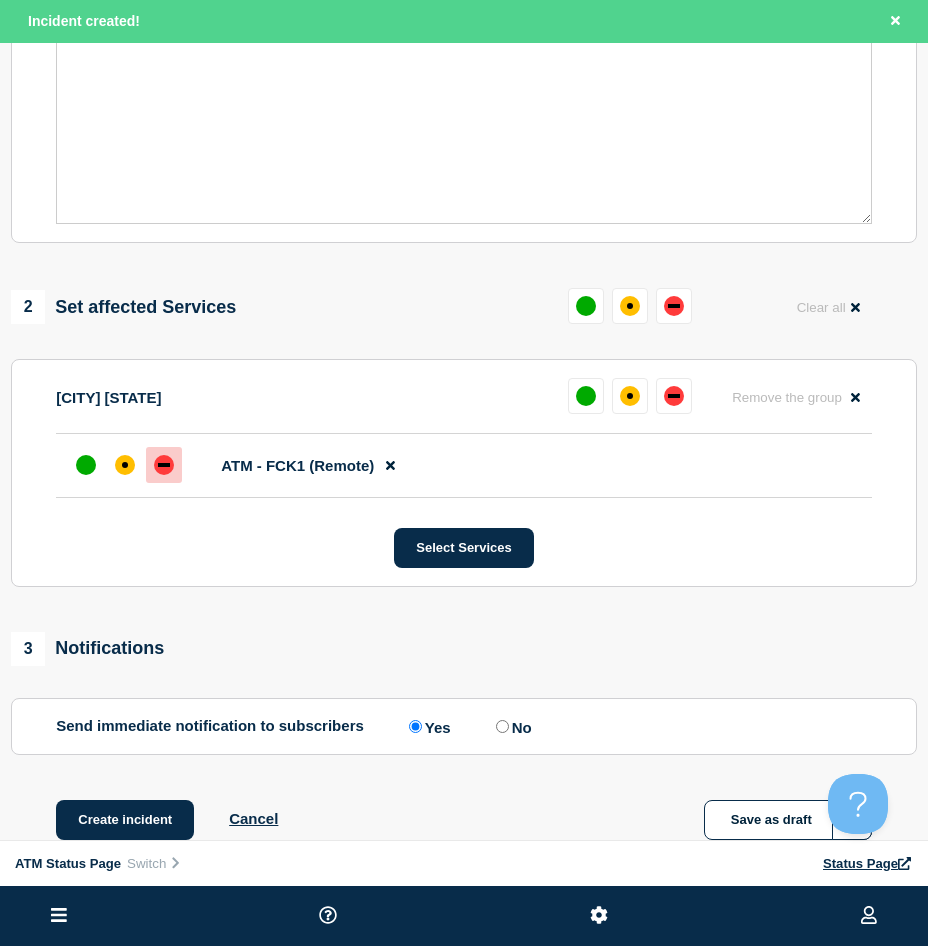 click at bounding box center [164, 465] 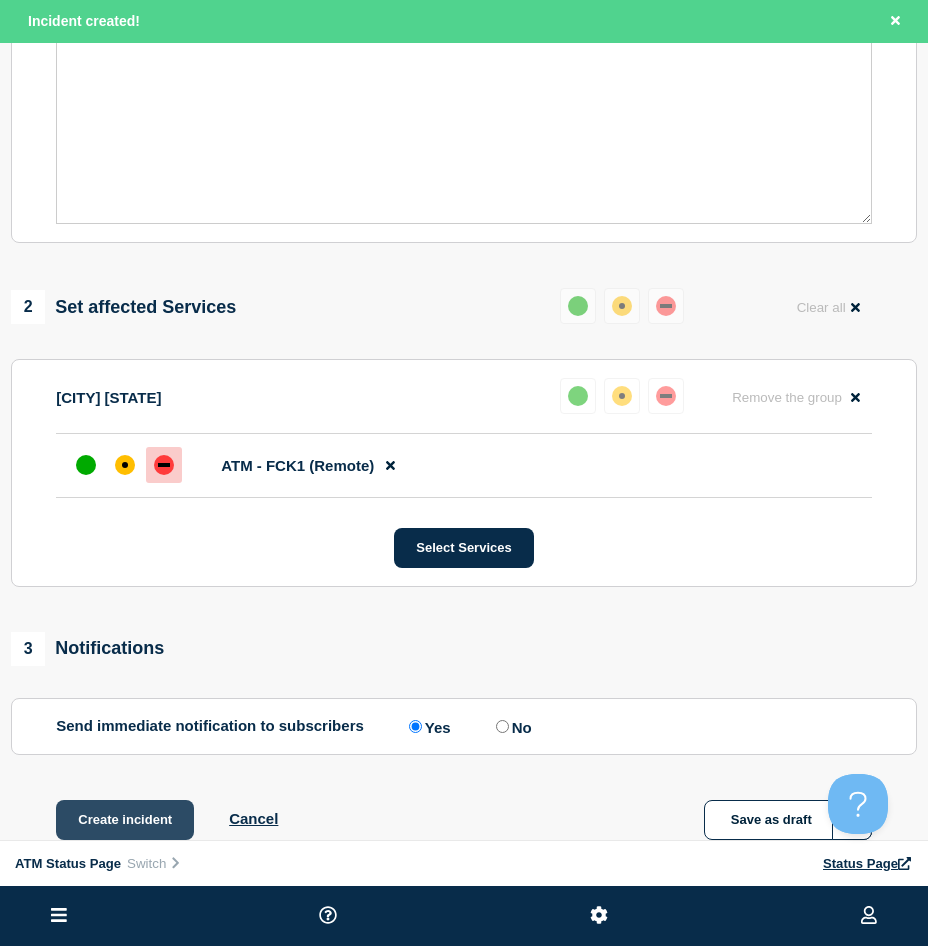click on "Create incident" at bounding box center (125, 820) 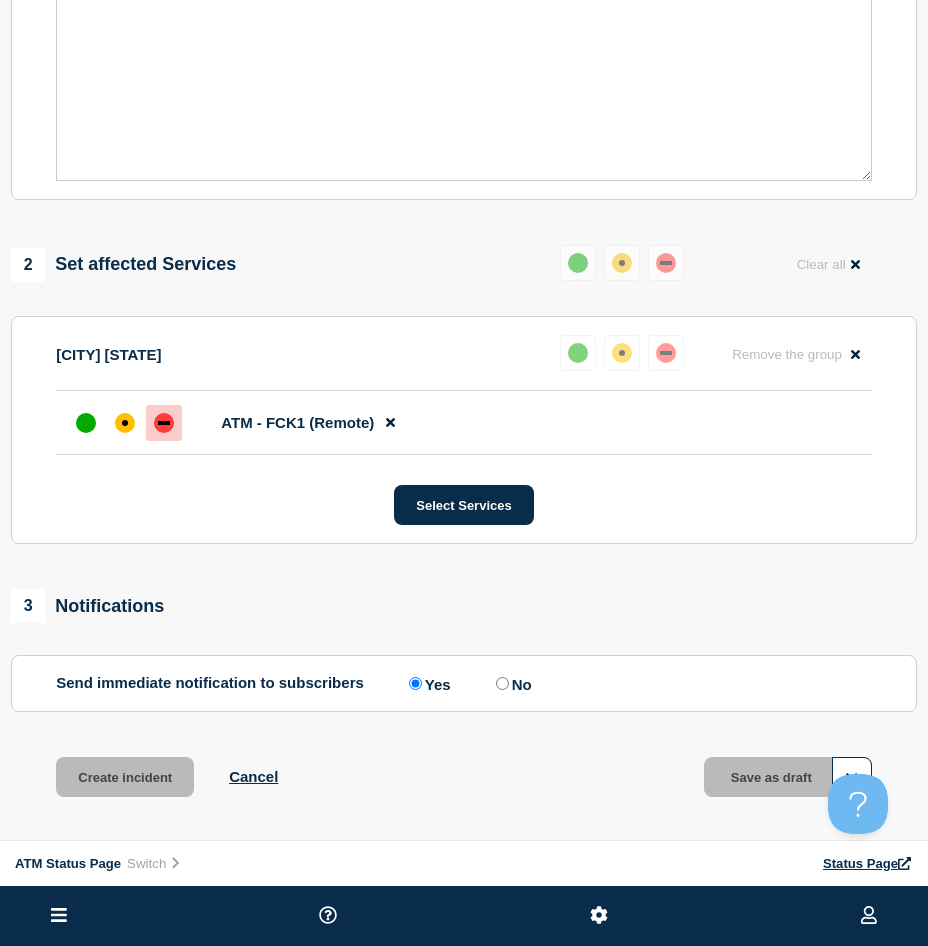 scroll, scrollTop: 578, scrollLeft: 0, axis: vertical 